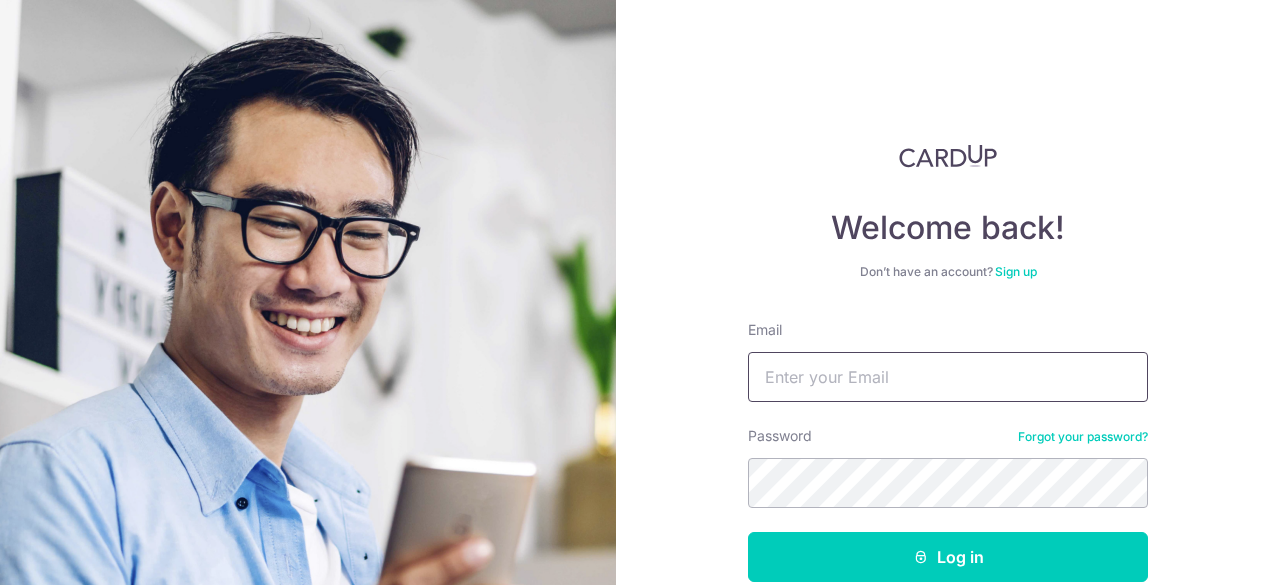 scroll, scrollTop: 0, scrollLeft: 0, axis: both 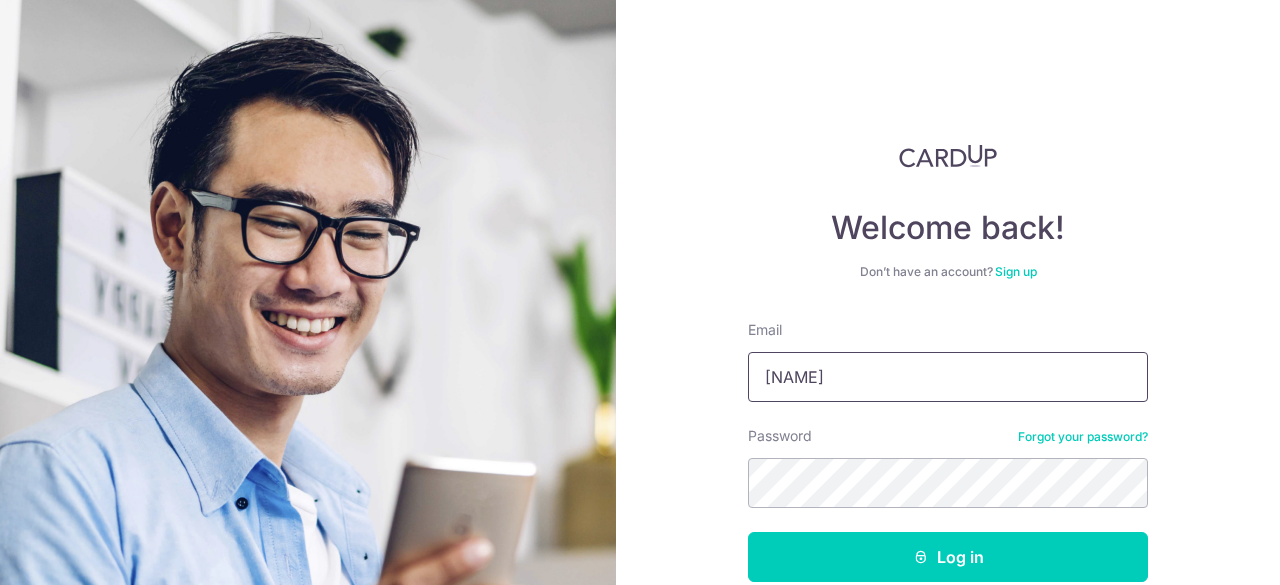 type on "[EMAIL]" 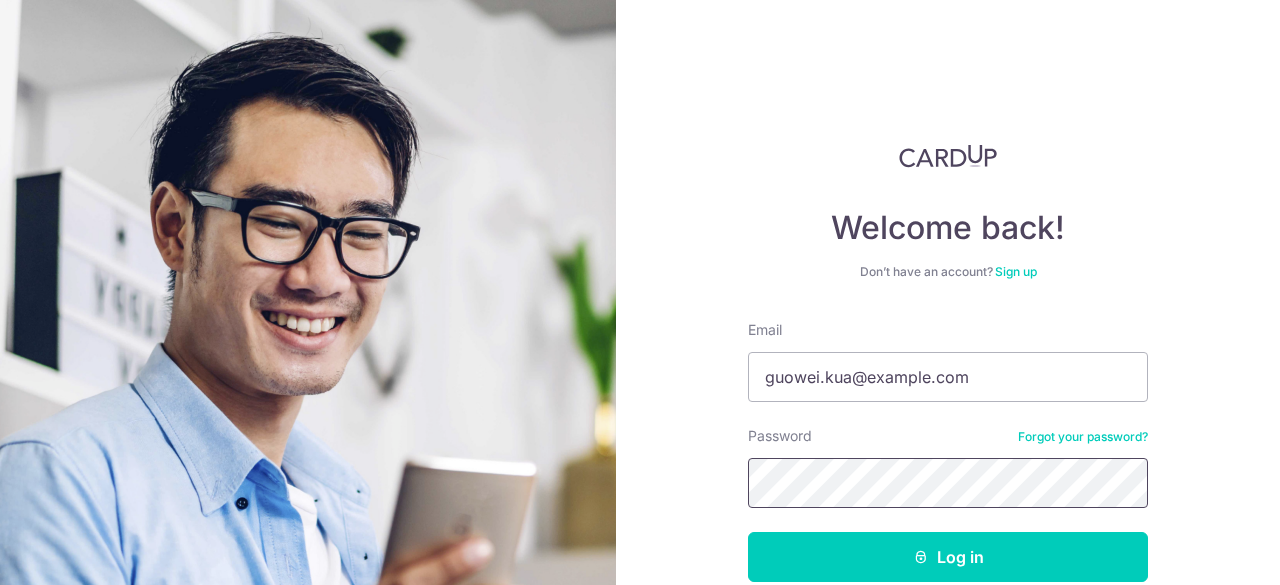 click on "Log in" at bounding box center (948, 557) 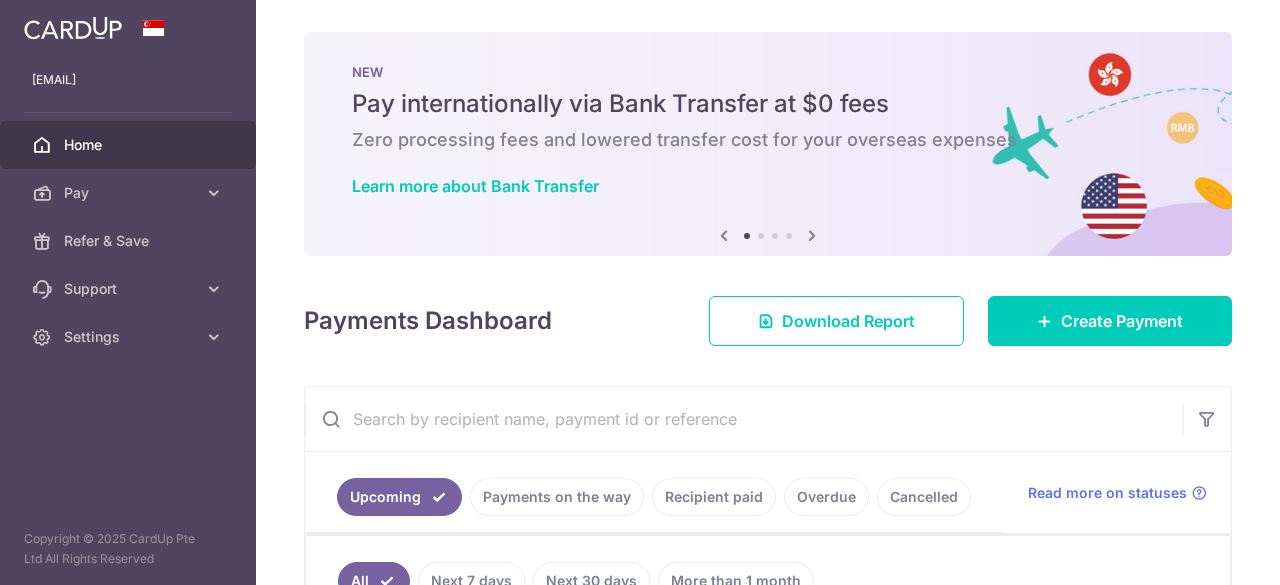 scroll, scrollTop: 0, scrollLeft: 0, axis: both 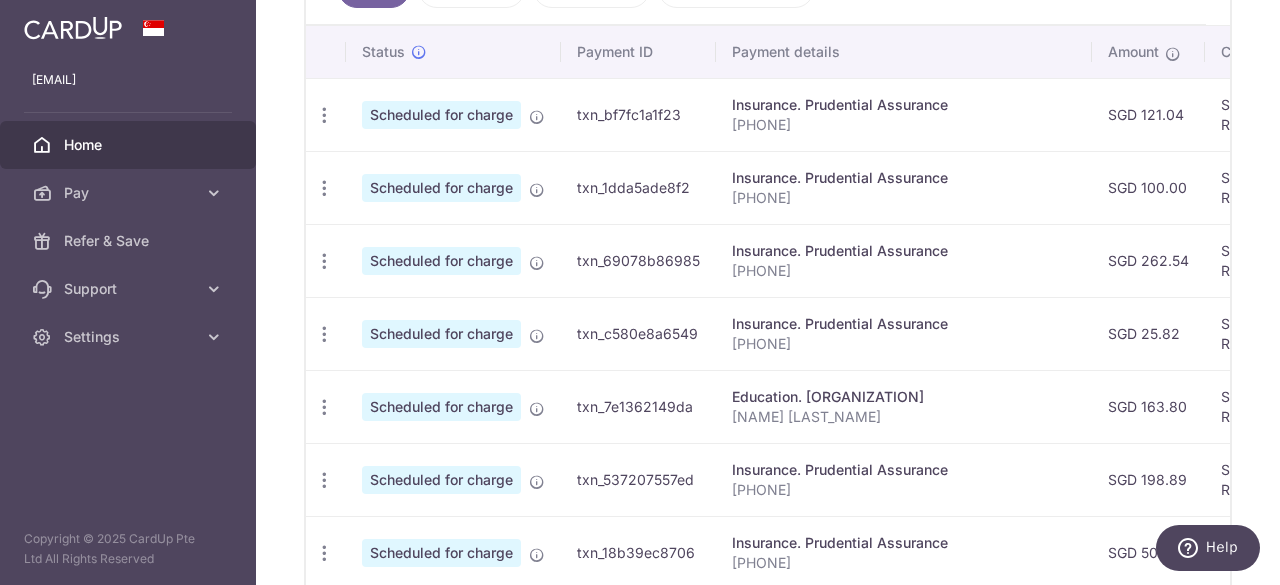 click on "NSH Ong Teck Huay" at bounding box center (904, 417) 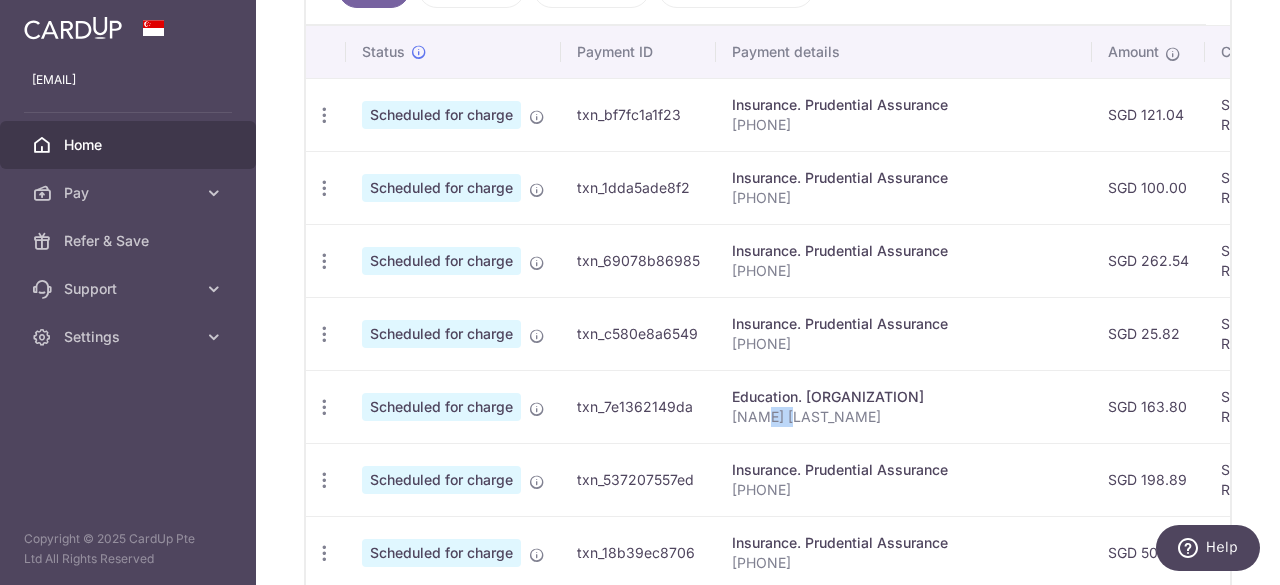 click on "NSH Ong Teck Huay" at bounding box center (904, 417) 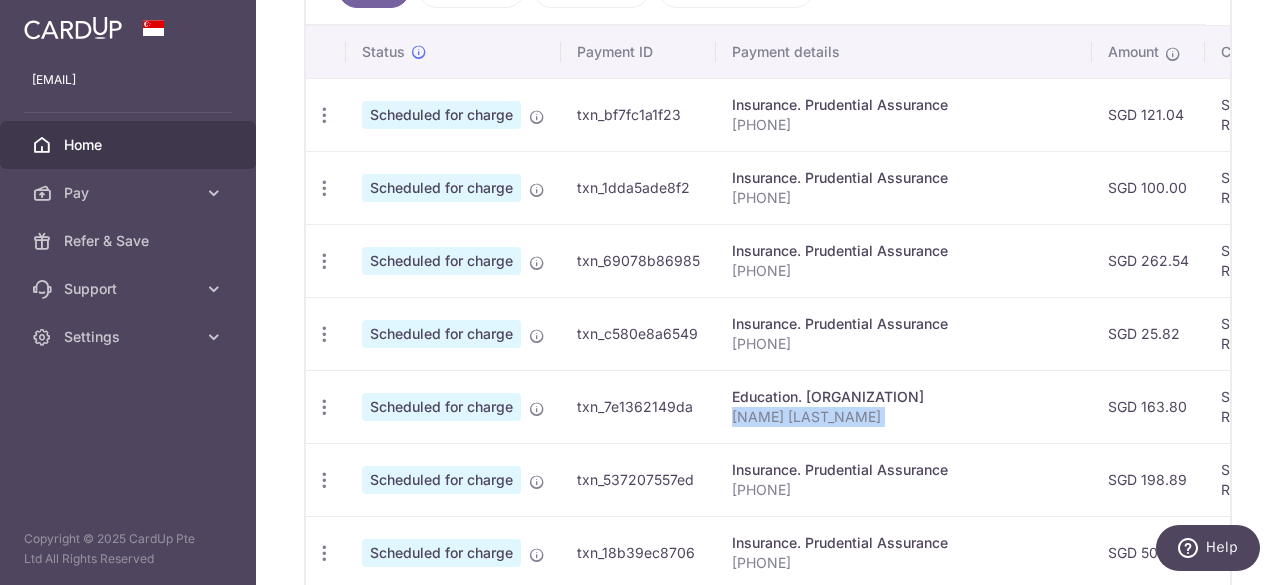 click on "[TITLE] [LAST] [FIRST]" at bounding box center [904, 417] 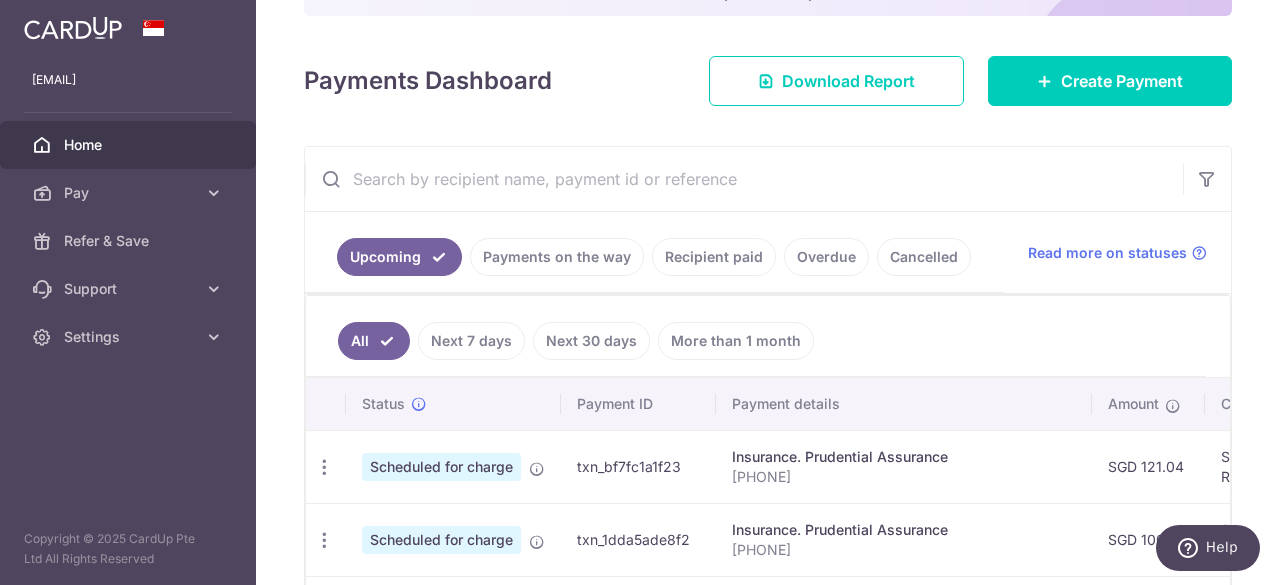 scroll, scrollTop: 208, scrollLeft: 0, axis: vertical 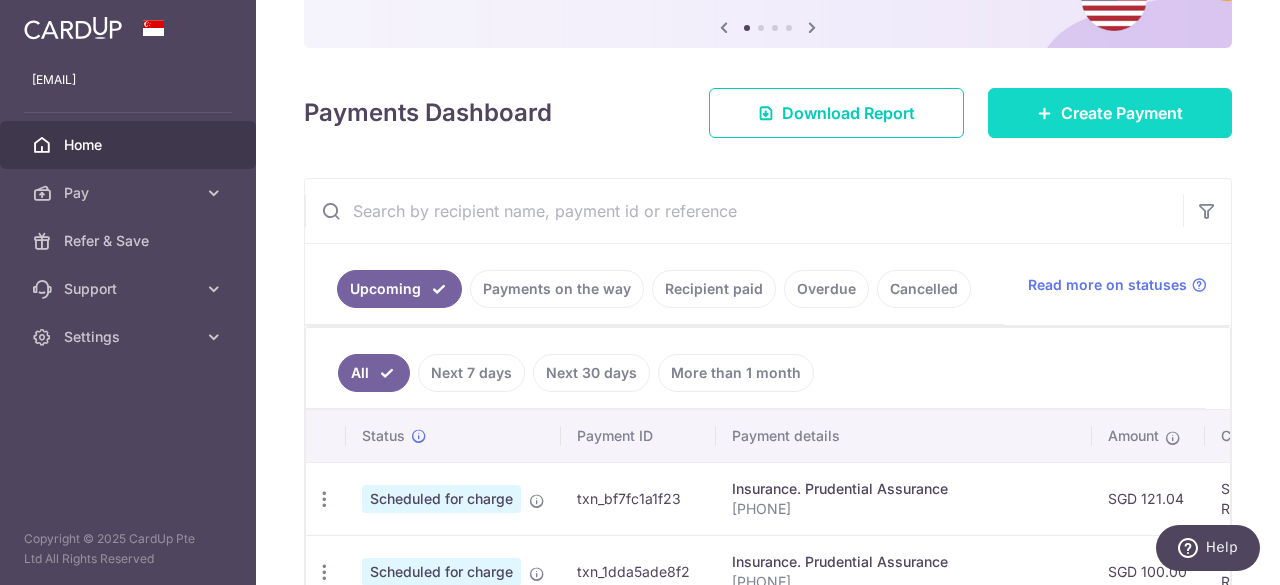 click at bounding box center (1045, 113) 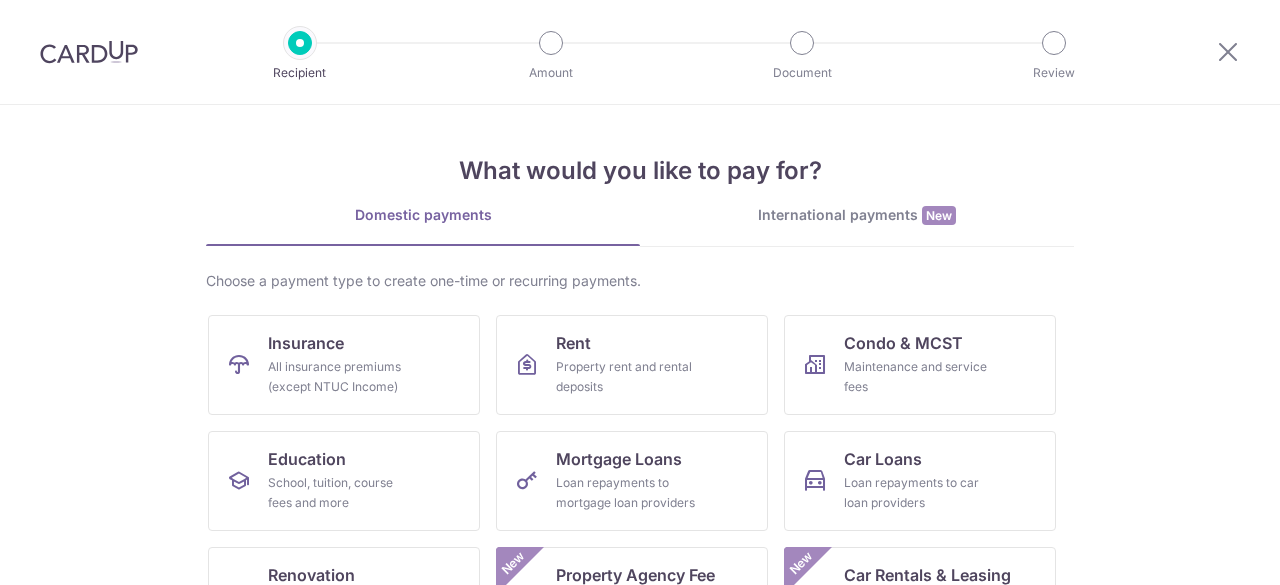 scroll, scrollTop: 0, scrollLeft: 0, axis: both 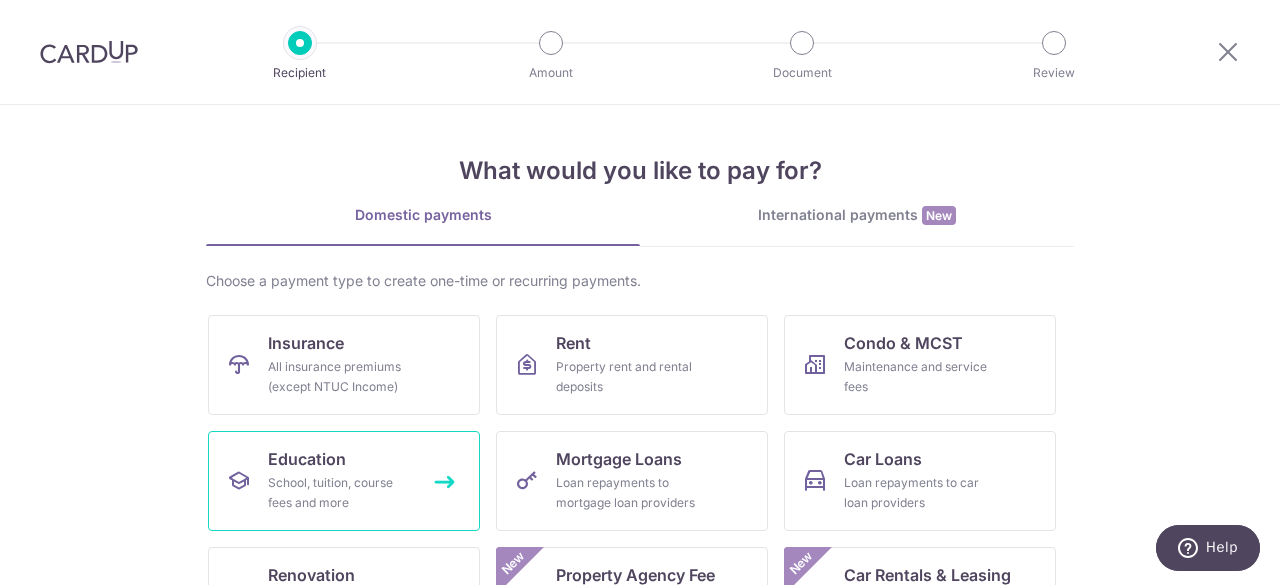 click on "School, tuition, course fees and more" at bounding box center (340, 493) 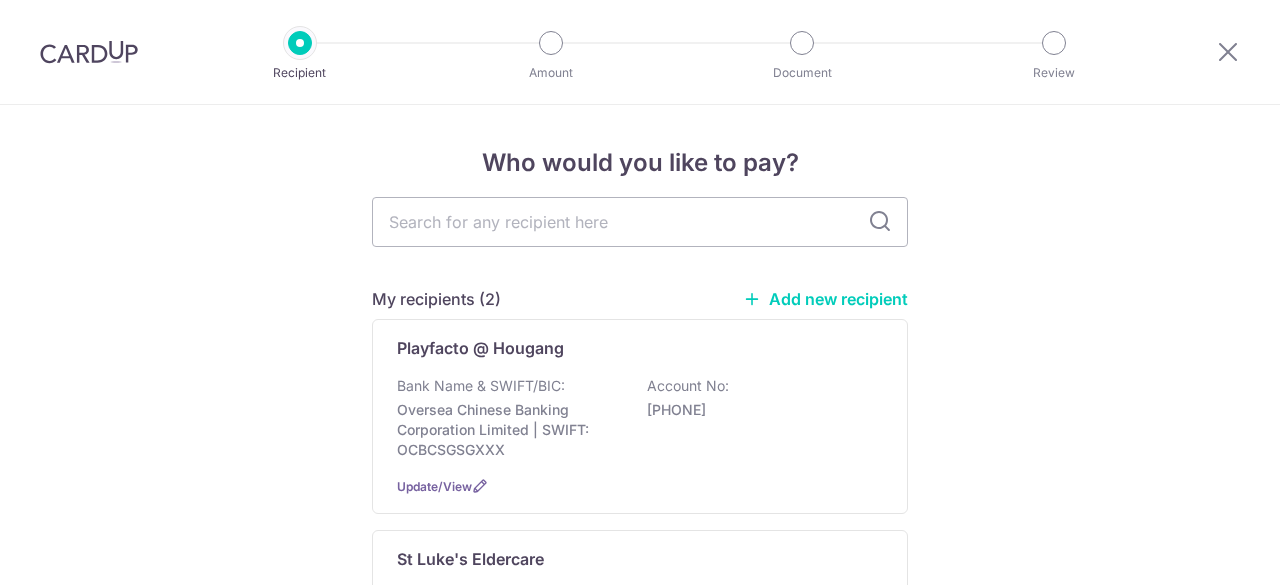 scroll, scrollTop: 0, scrollLeft: 0, axis: both 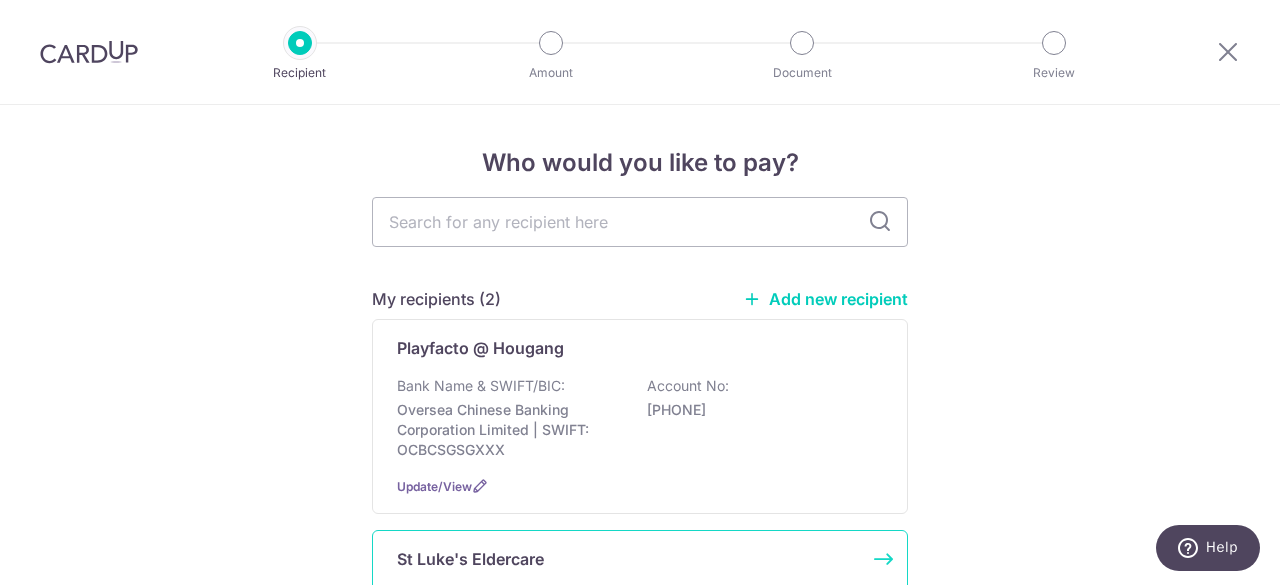 click on "St Luke's Eldercare" at bounding box center [470, 559] 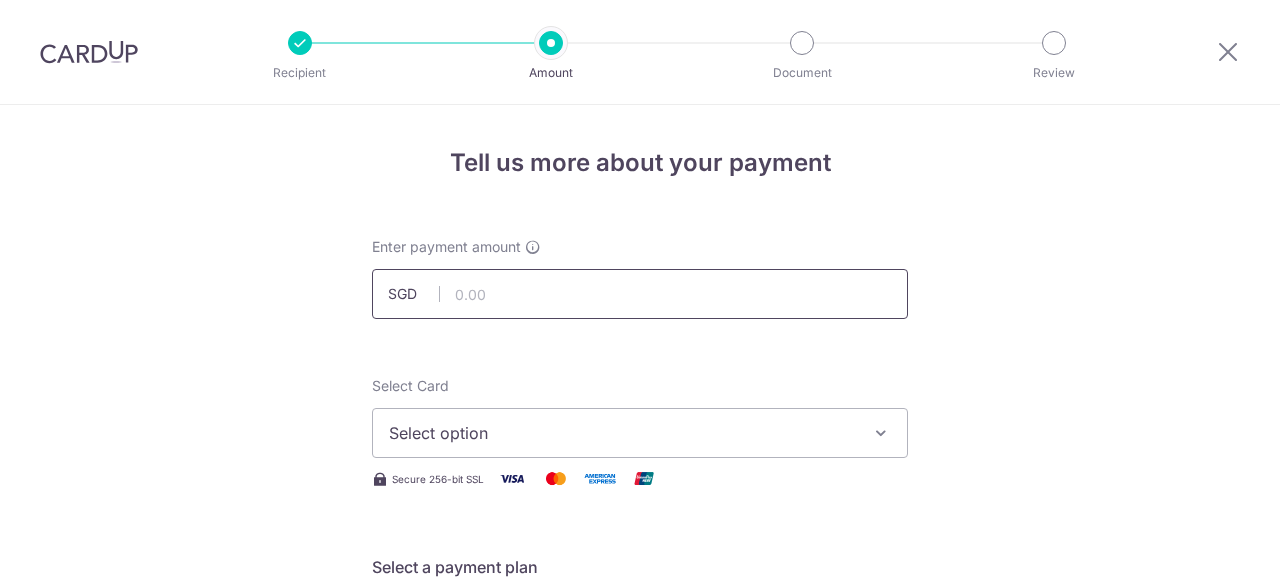 scroll, scrollTop: 0, scrollLeft: 0, axis: both 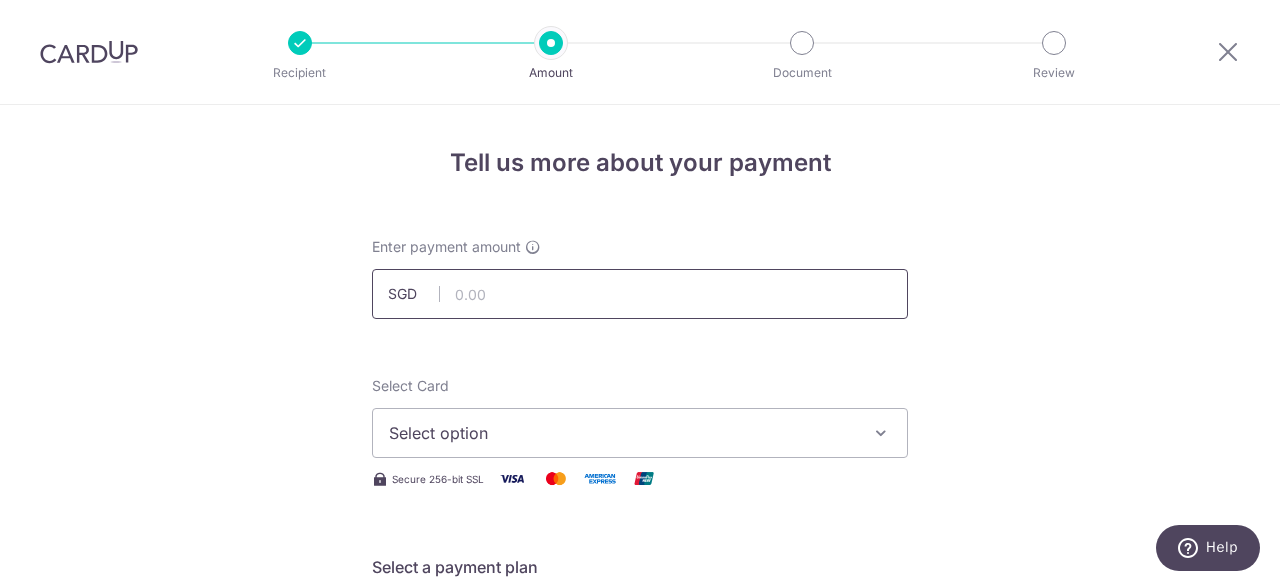 click at bounding box center (640, 294) 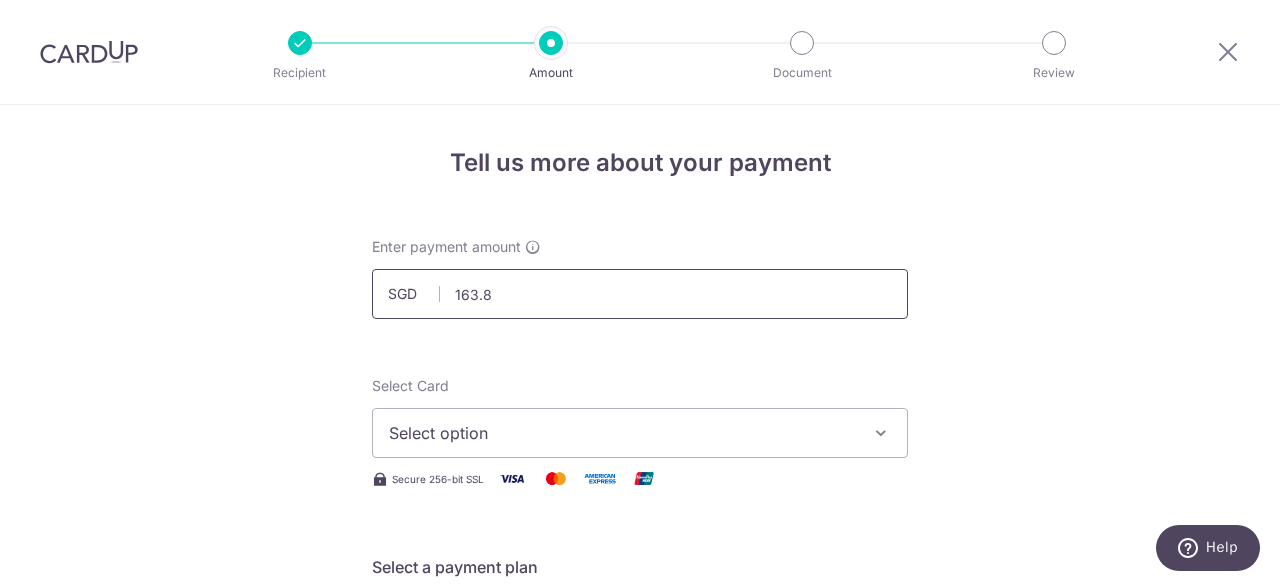 type on "163.80" 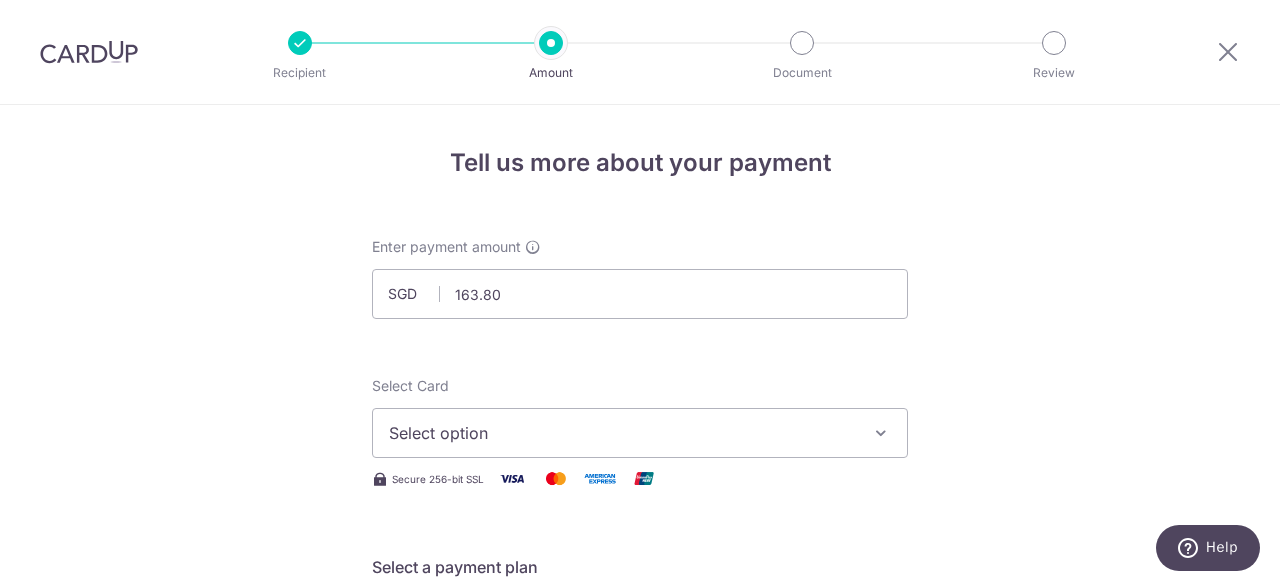 click on "Select Card
Select option
Add credit card
Your Cards
**** 5099
**** 5001
**** 2001
**** 2029
**** 1000
**** 1002
**** 0600" at bounding box center (640, 417) 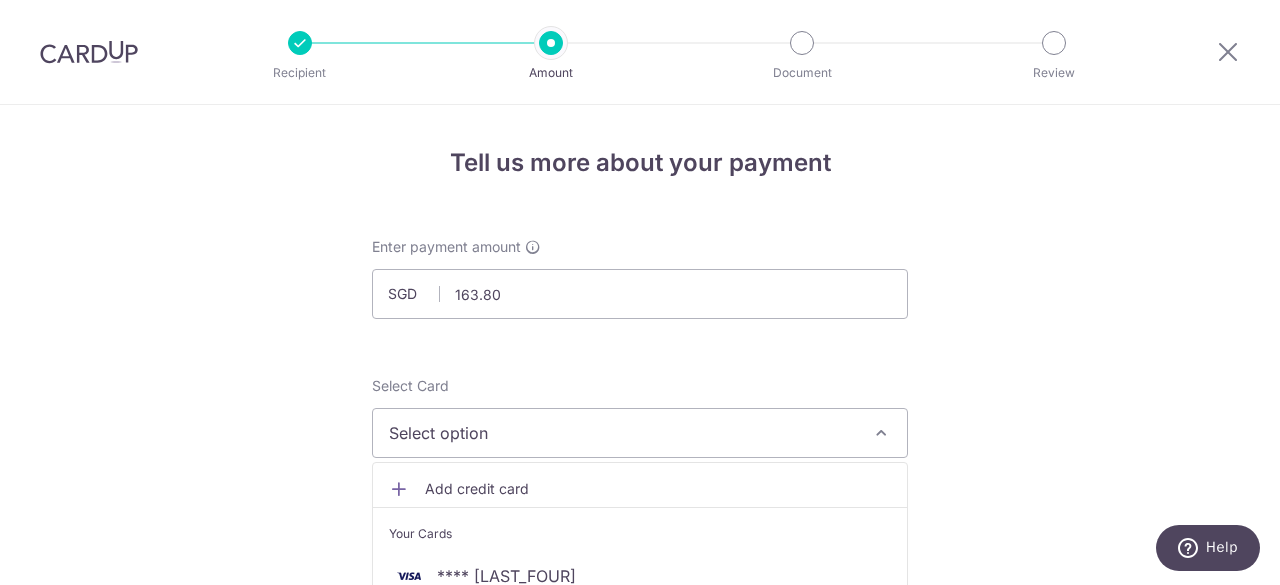 scroll, scrollTop: 65, scrollLeft: 0, axis: vertical 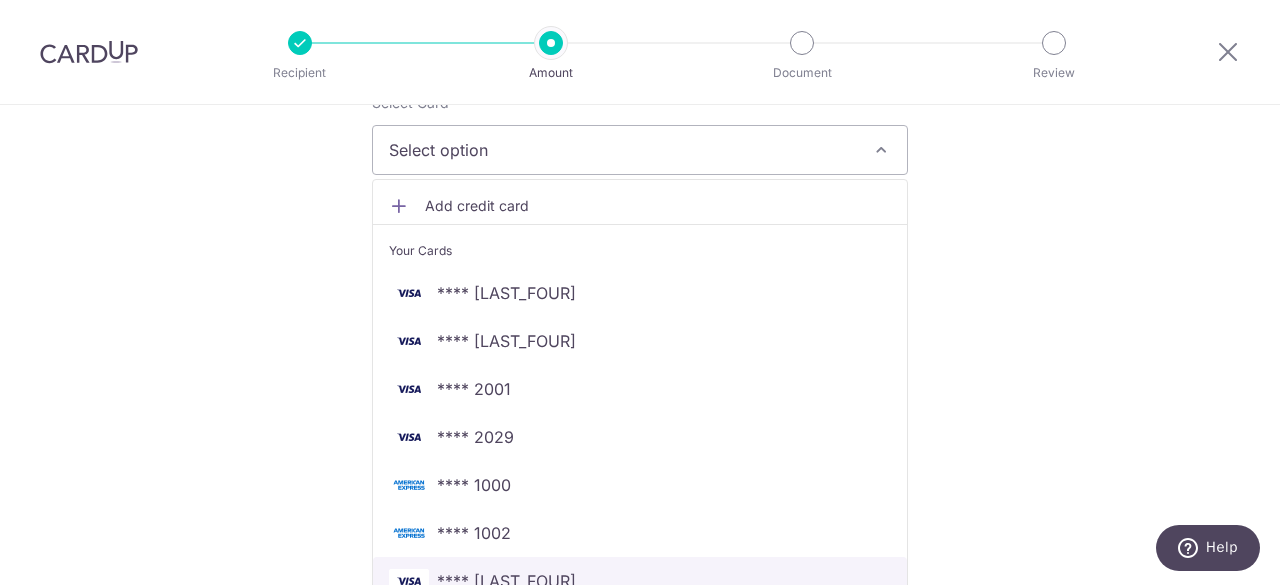 click on "**** 0600" at bounding box center [506, 581] 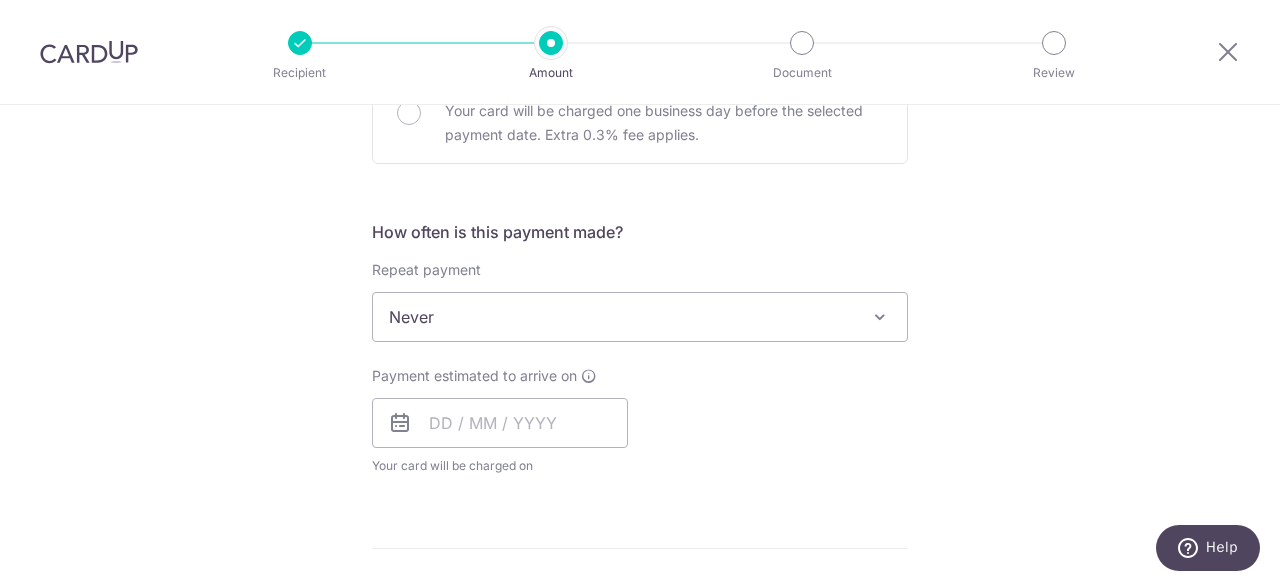 scroll, scrollTop: 667, scrollLeft: 0, axis: vertical 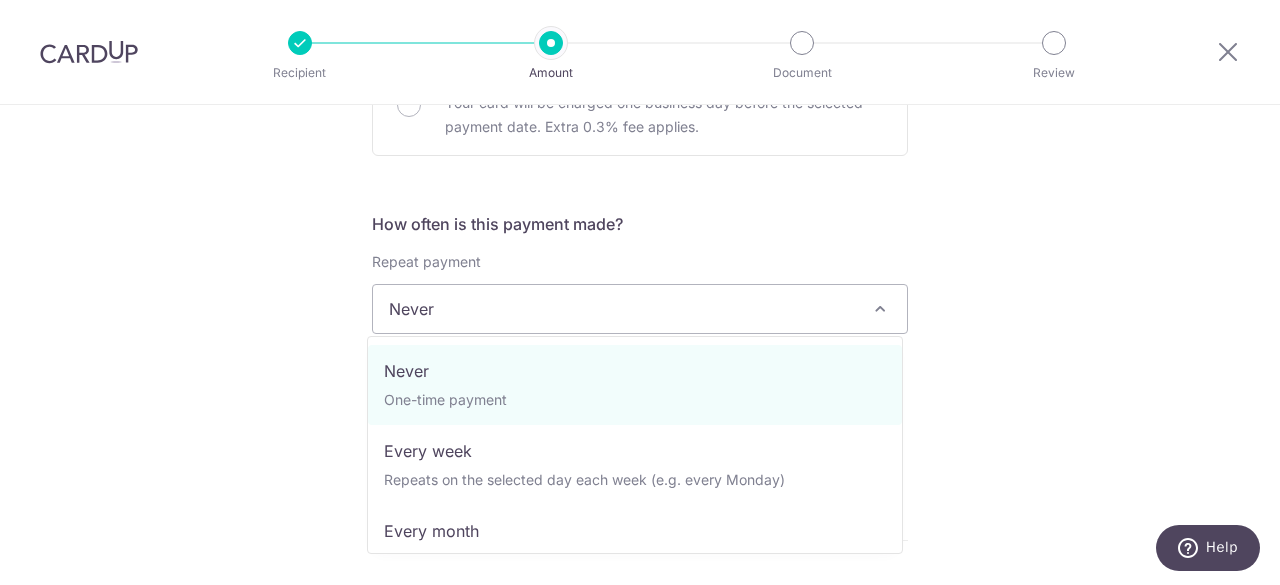 click on "Never" at bounding box center (640, 309) 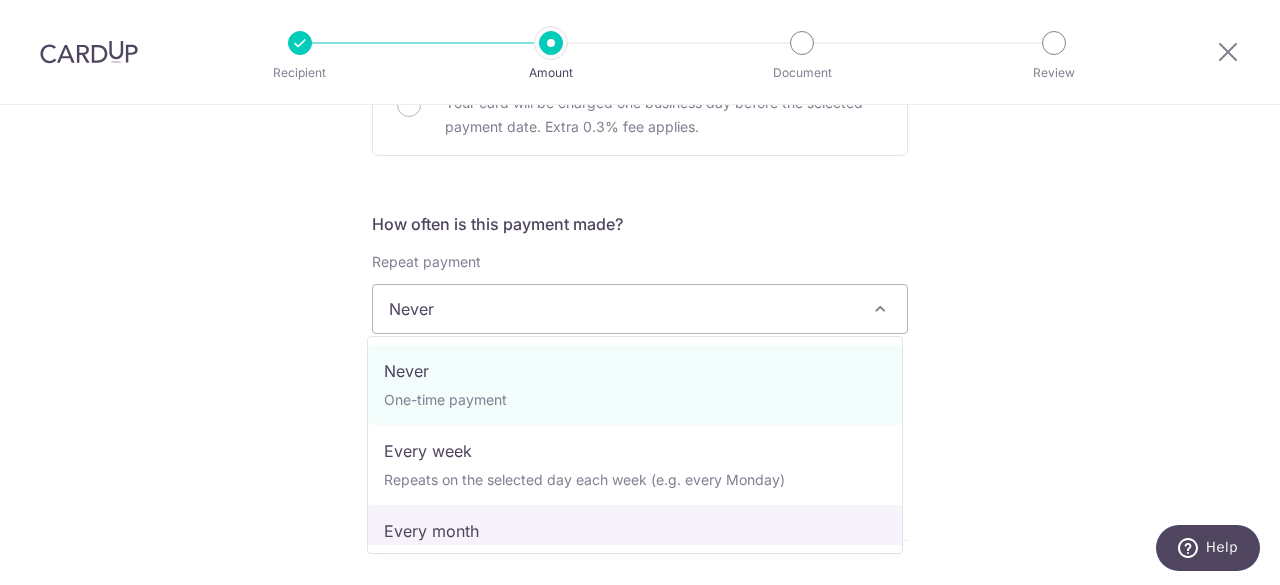 select on "3" 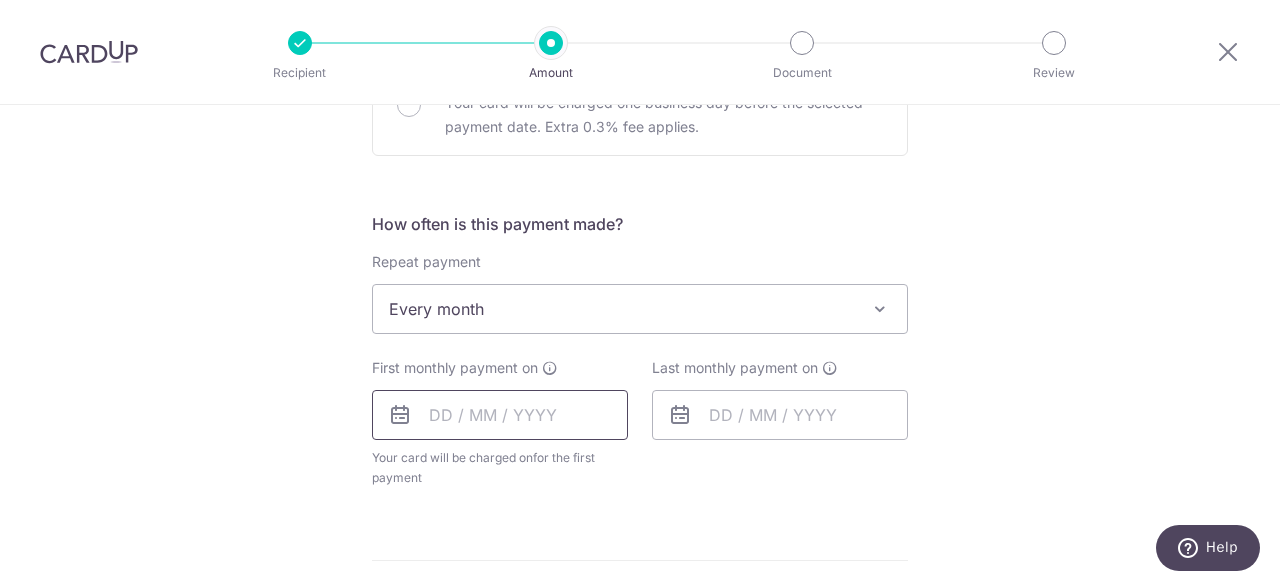 click at bounding box center [500, 415] 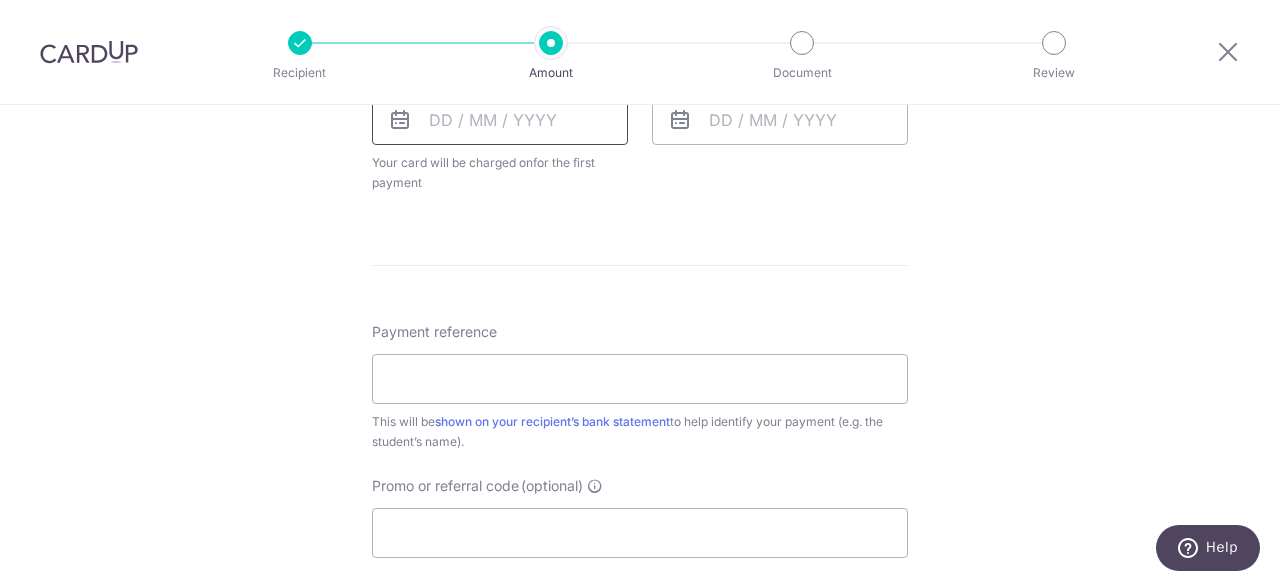 scroll, scrollTop: 999, scrollLeft: 0, axis: vertical 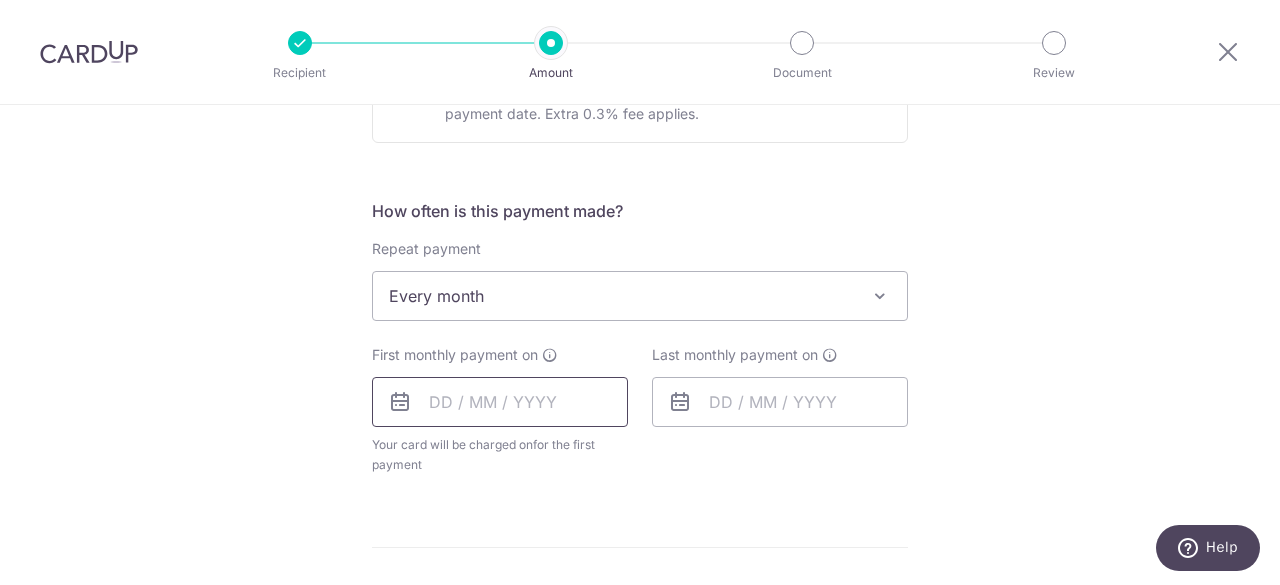 click at bounding box center [500, 402] 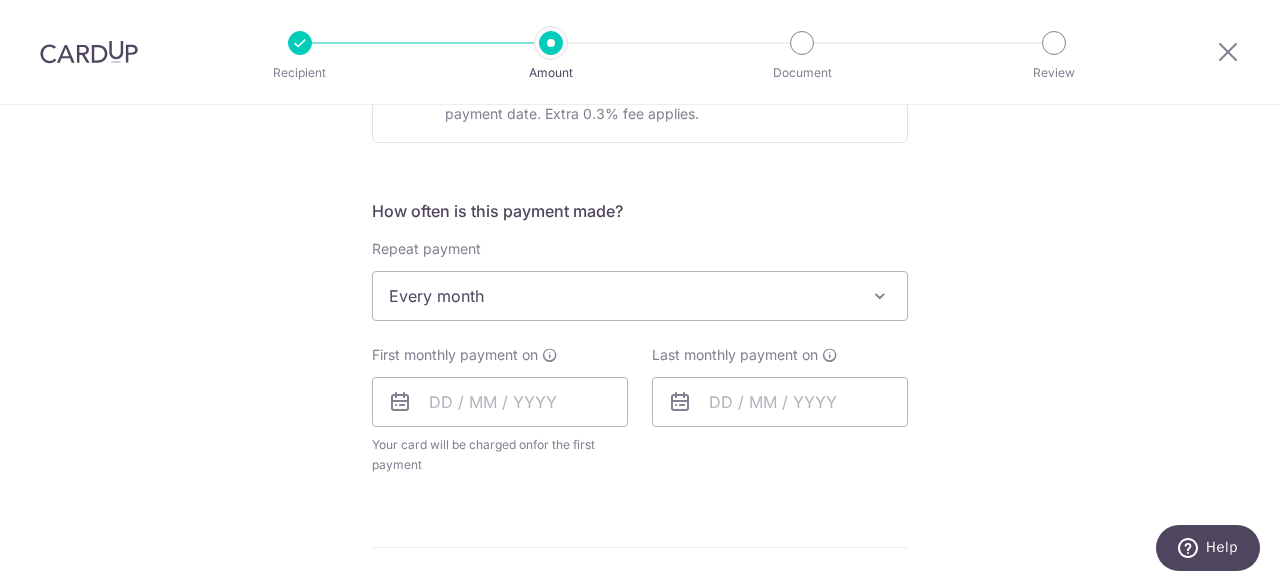 click at bounding box center (400, 402) 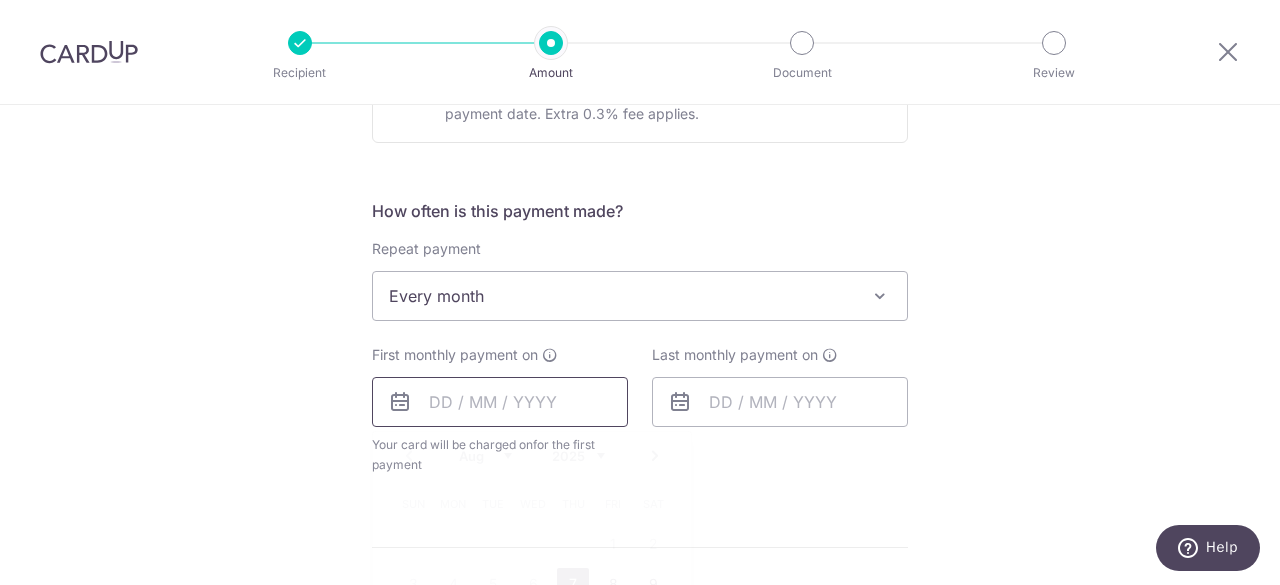 click at bounding box center (500, 402) 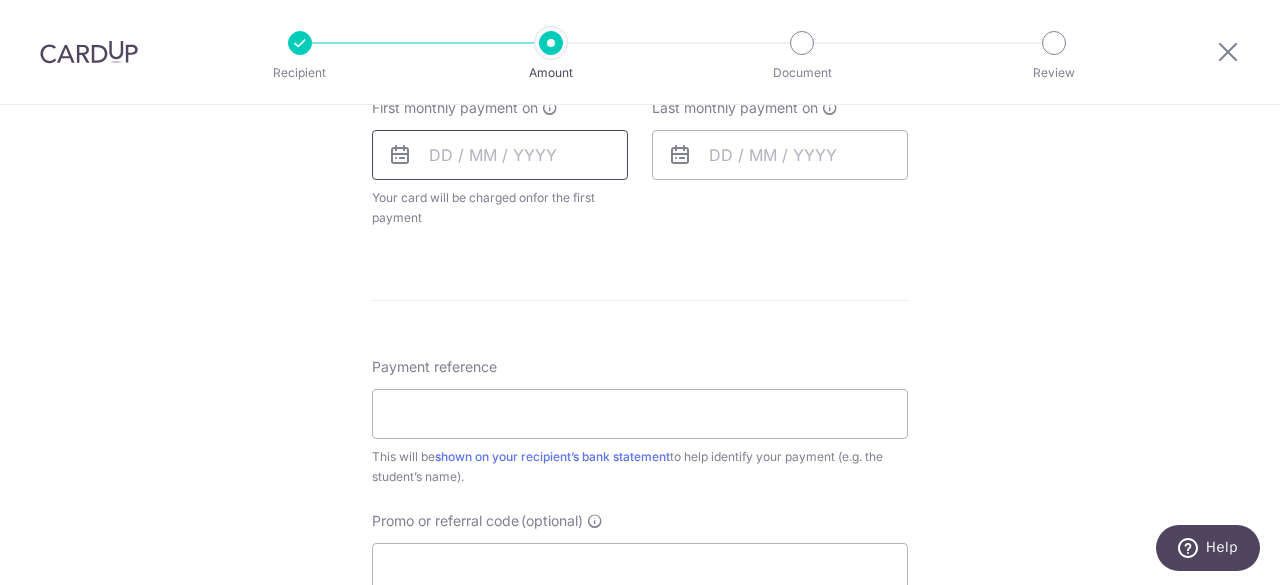 scroll, scrollTop: 954, scrollLeft: 0, axis: vertical 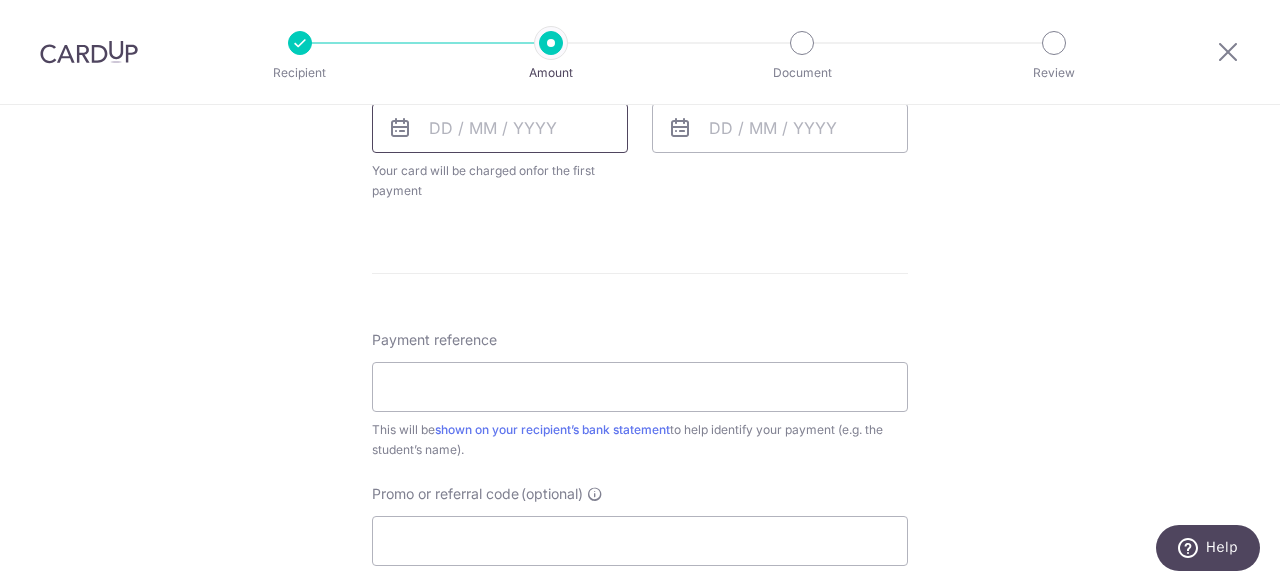 click at bounding box center (500, 128) 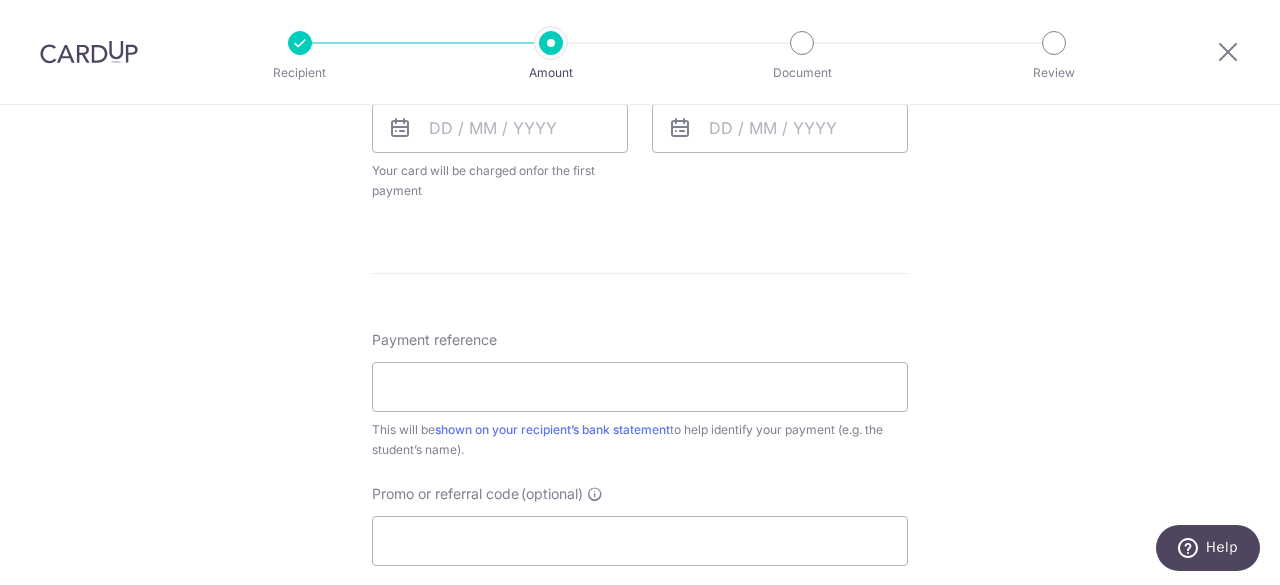 click at bounding box center [400, 128] 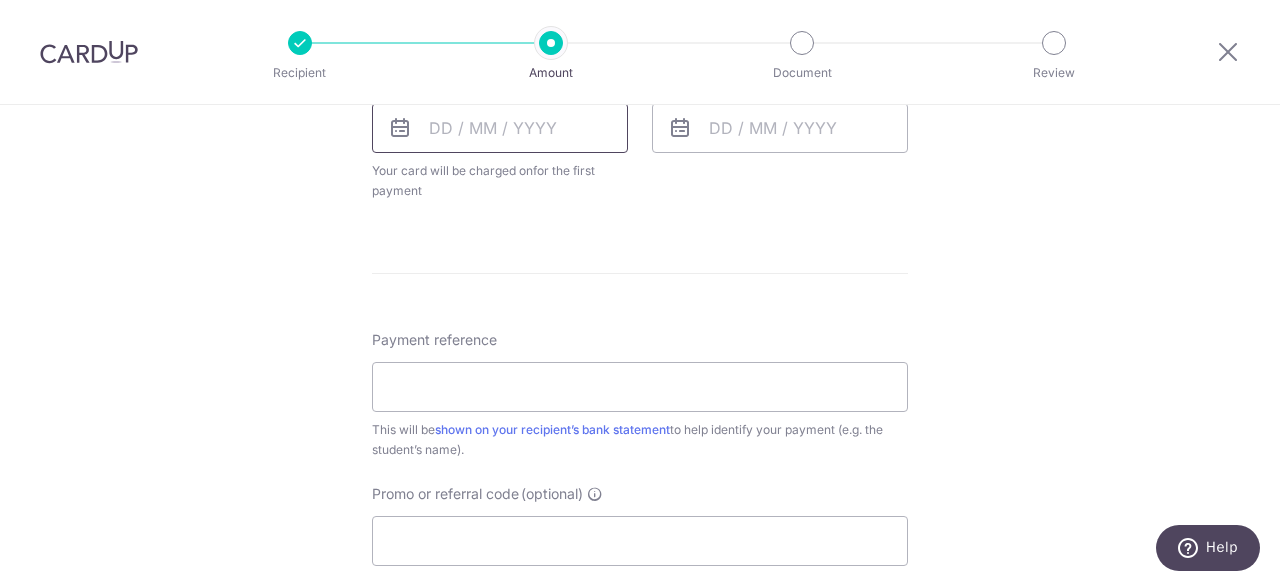 click at bounding box center [500, 128] 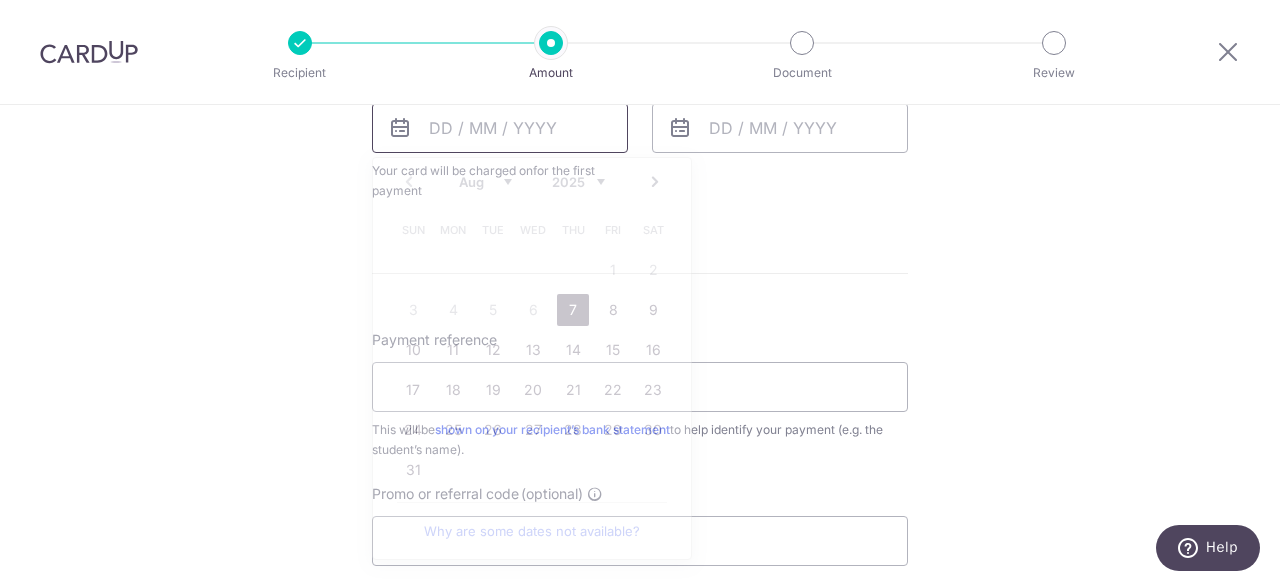click at bounding box center (500, 128) 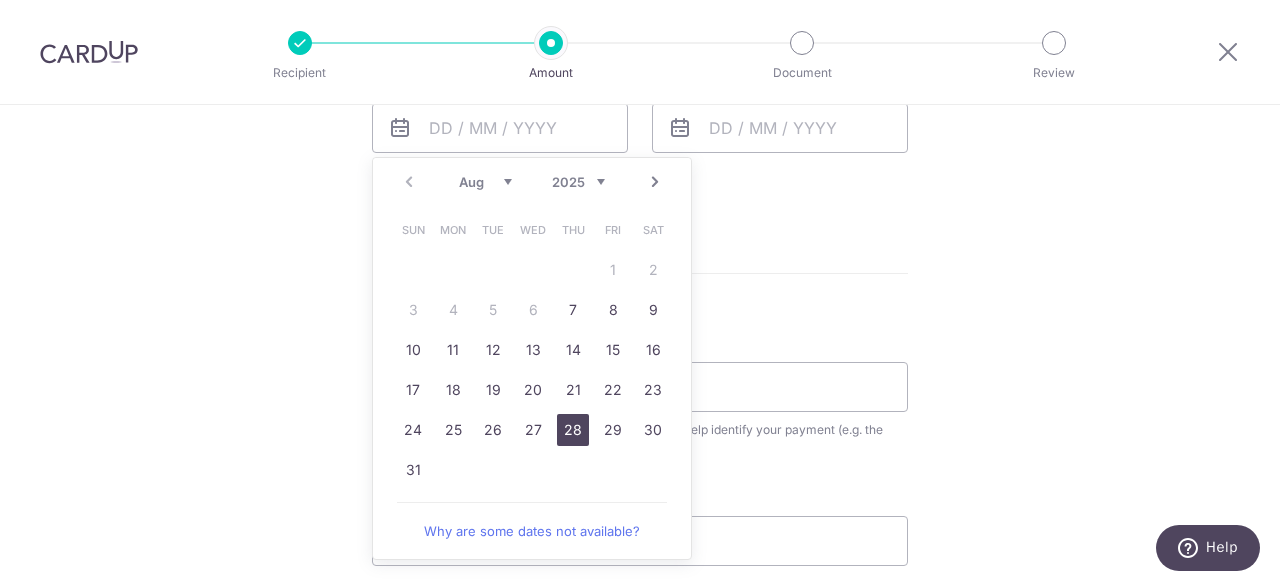 click on "28" at bounding box center [573, 430] 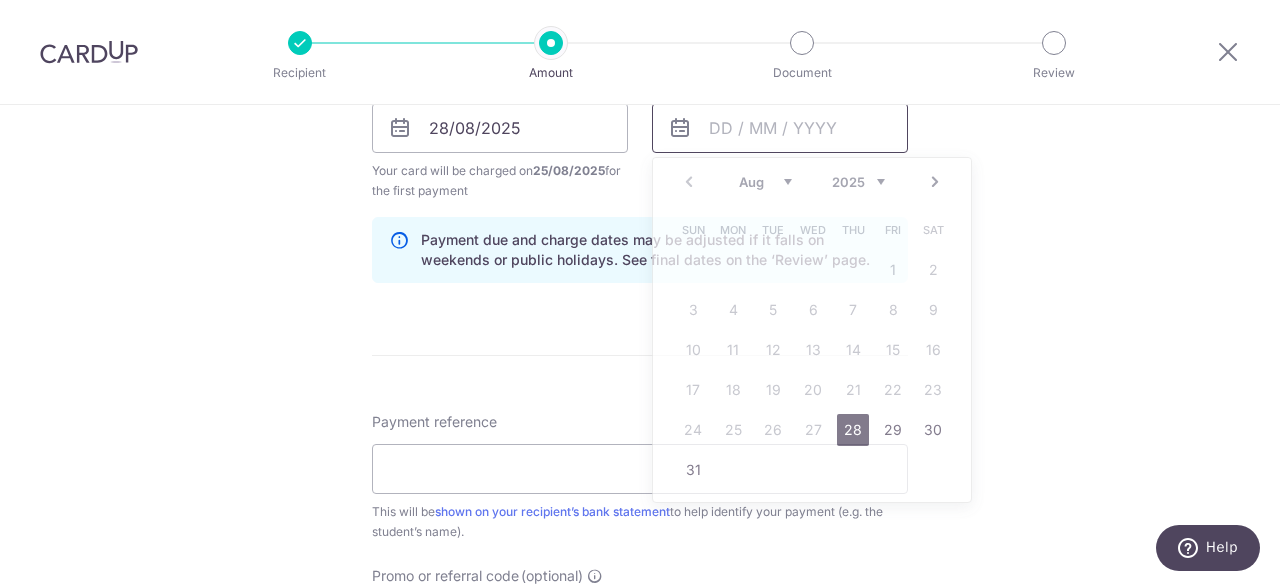click at bounding box center [780, 128] 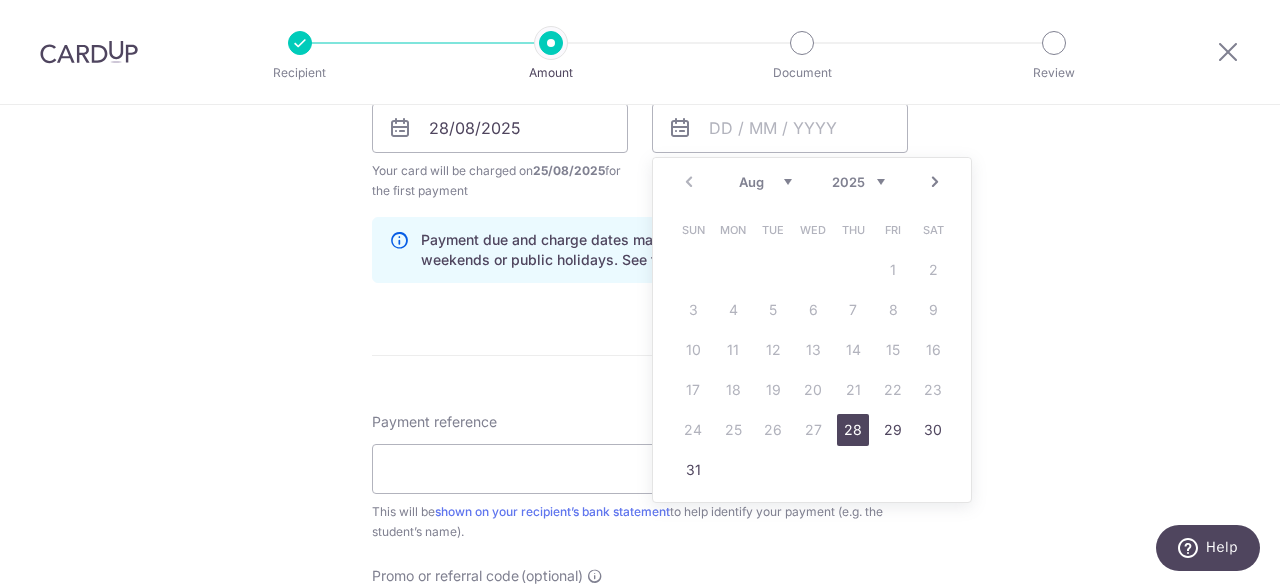 click on "2025 2026 2027 2028 2029 2030 2031 2032 2033 2034 2035" at bounding box center (858, 182) 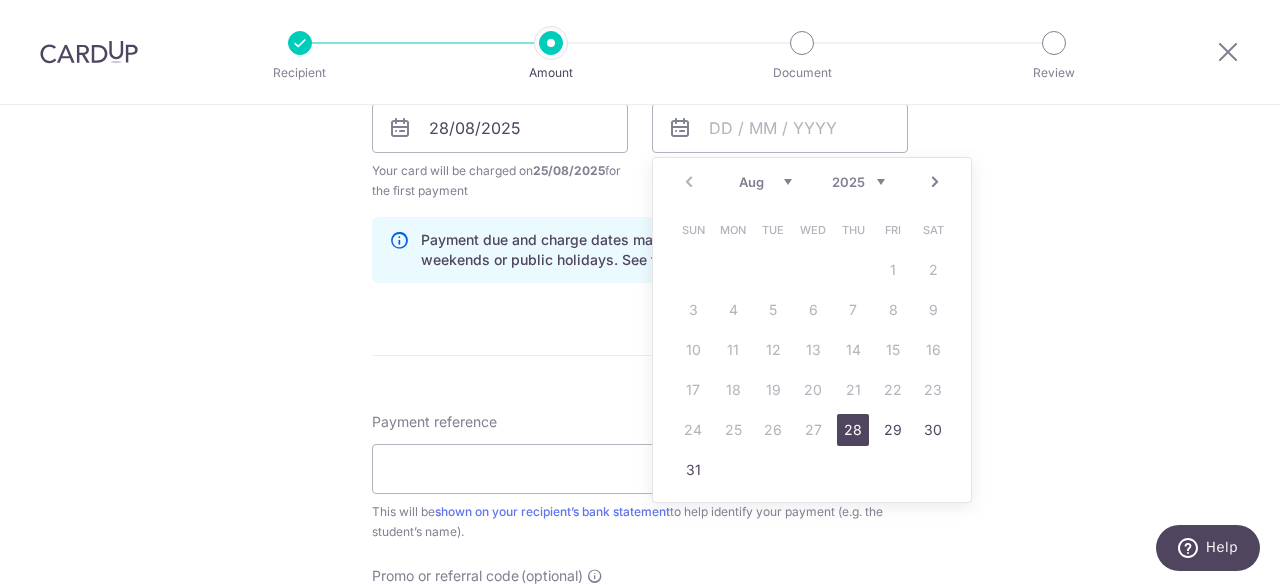 click on "Aug Sep Oct Nov Dec" at bounding box center [765, 182] 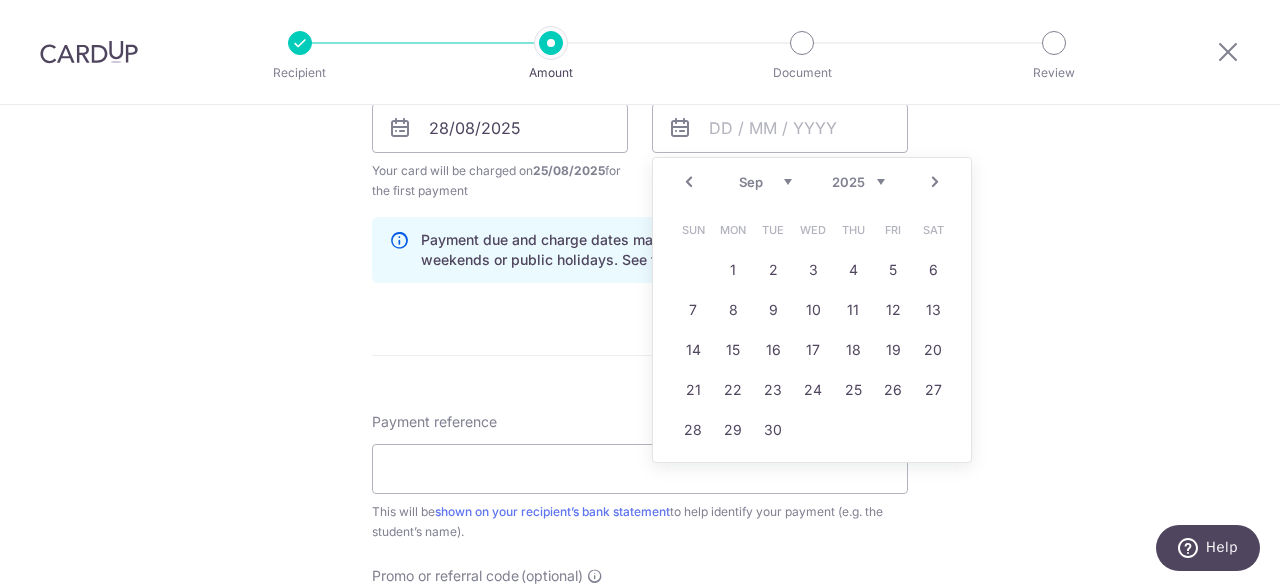 scroll, scrollTop: 950, scrollLeft: 0, axis: vertical 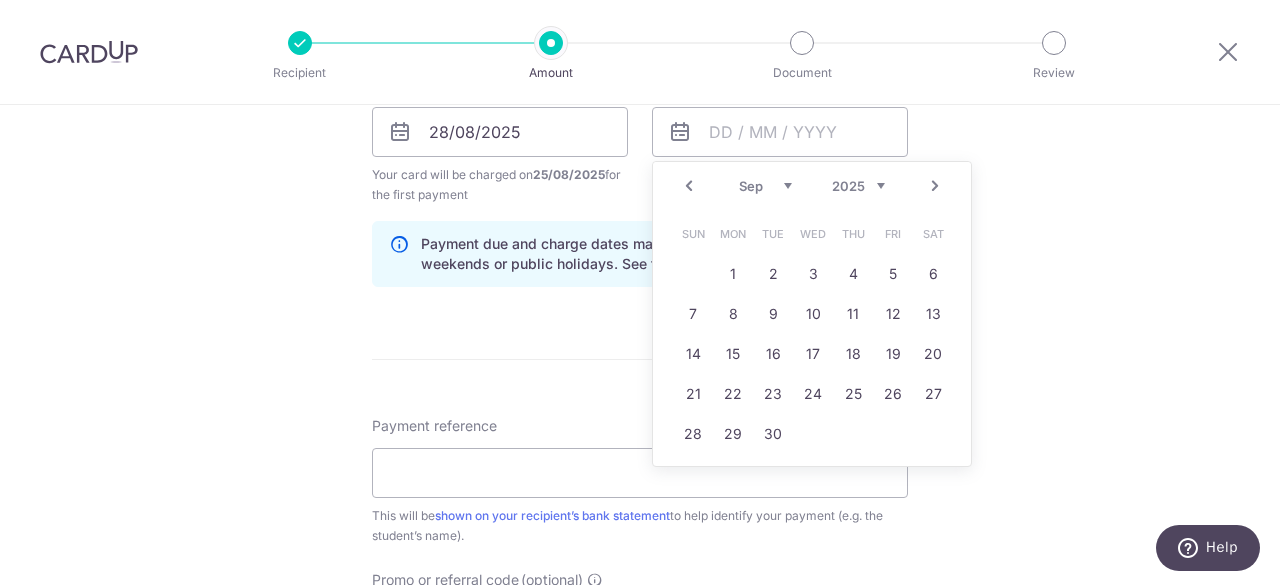 click on "Next" at bounding box center [935, 186] 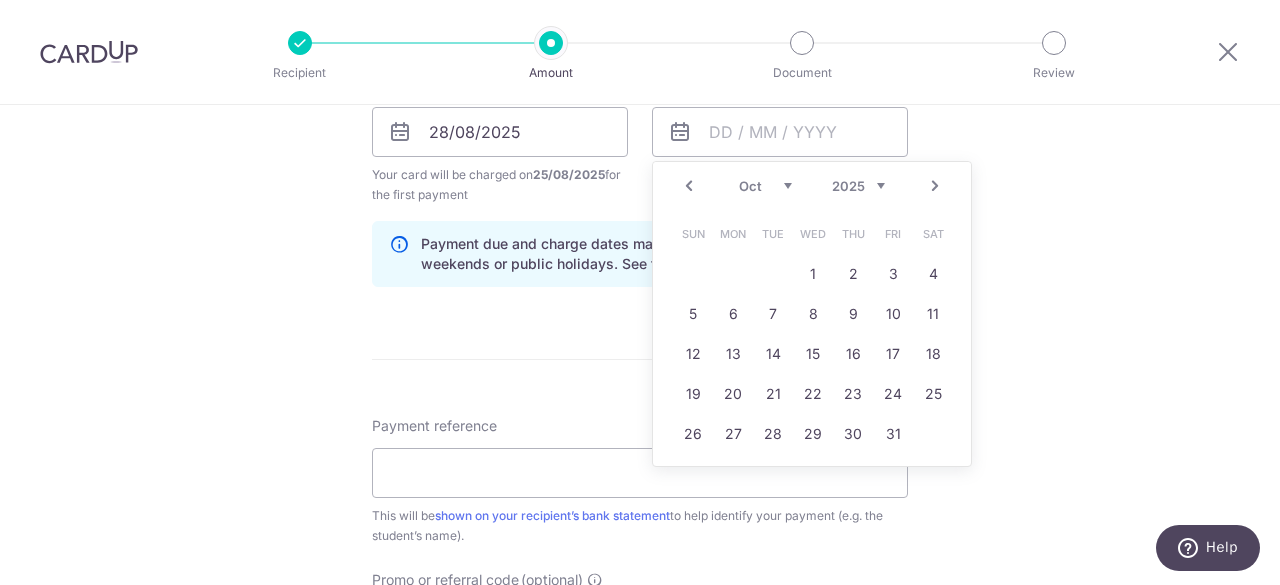 click on "Next" at bounding box center (935, 186) 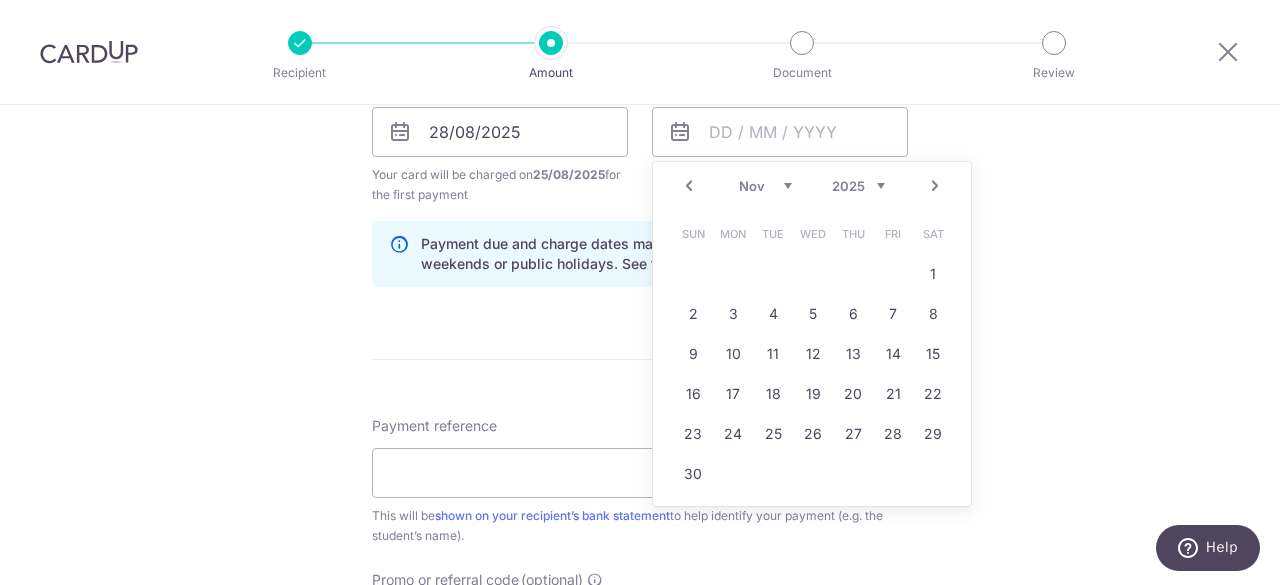 click on "Next" at bounding box center (935, 186) 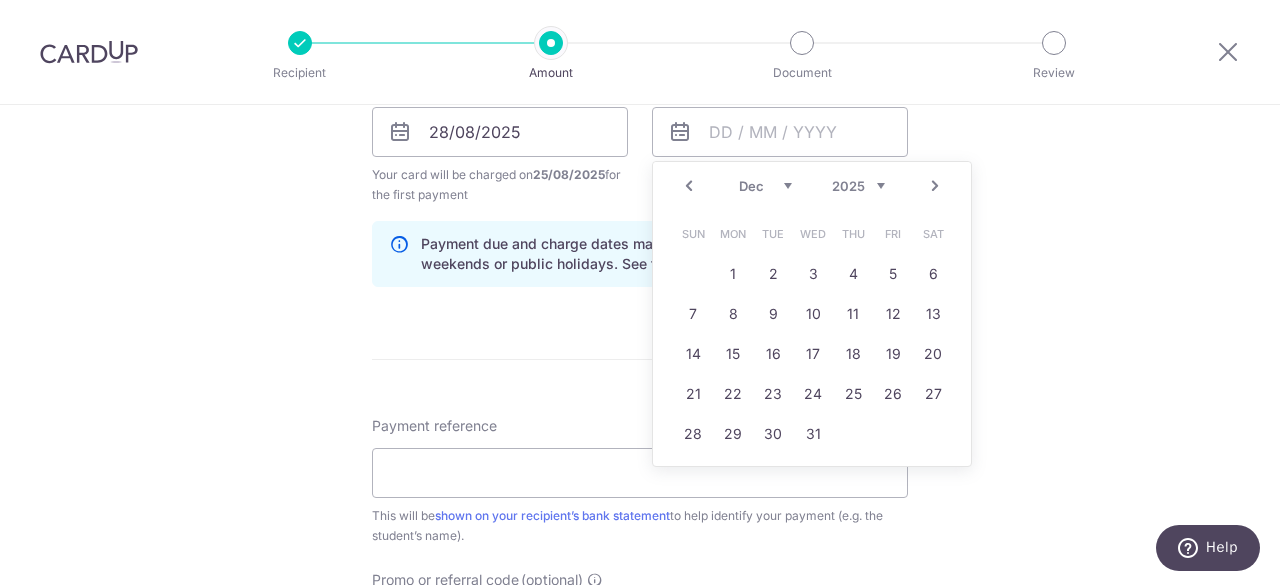 click on "Next" at bounding box center [935, 186] 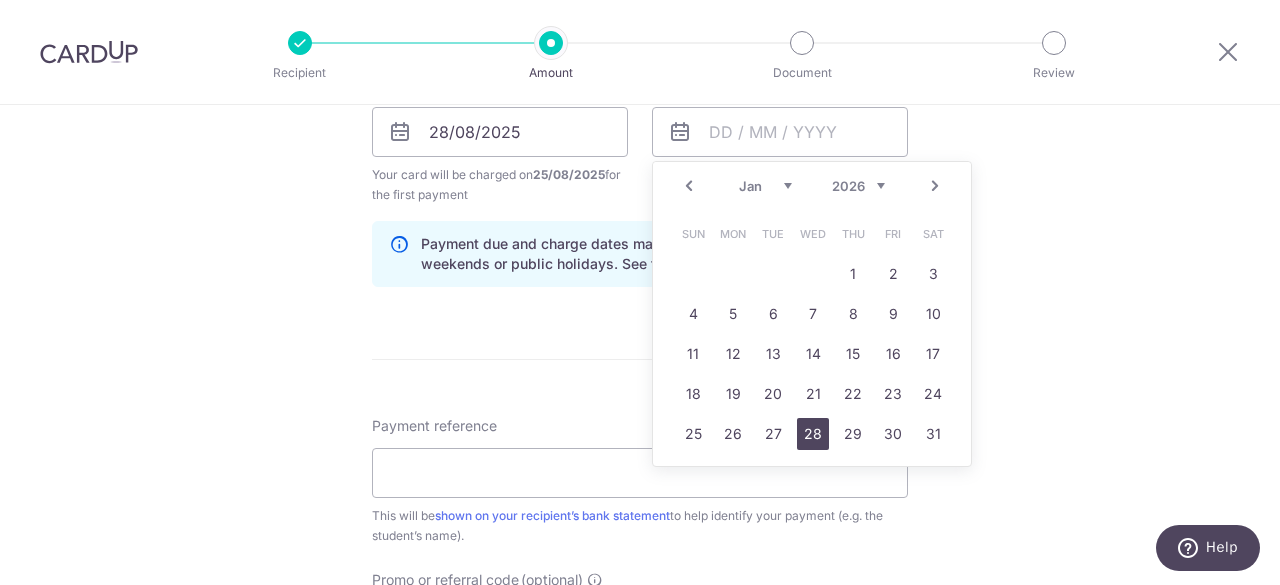 click on "28" at bounding box center [813, 434] 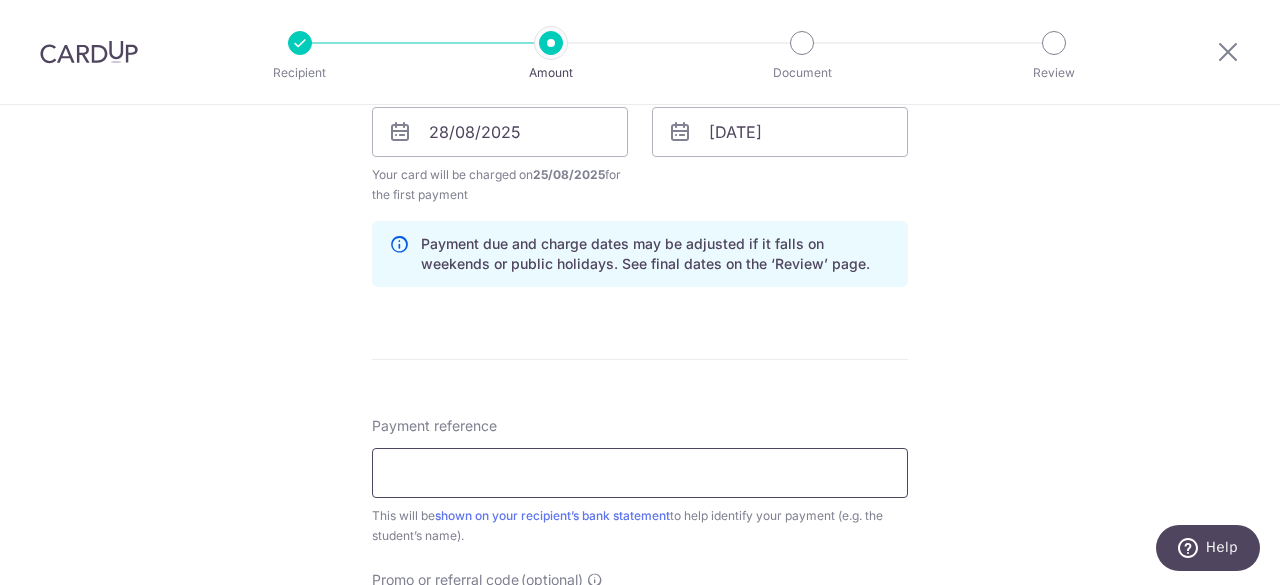 click on "Payment reference" at bounding box center (640, 473) 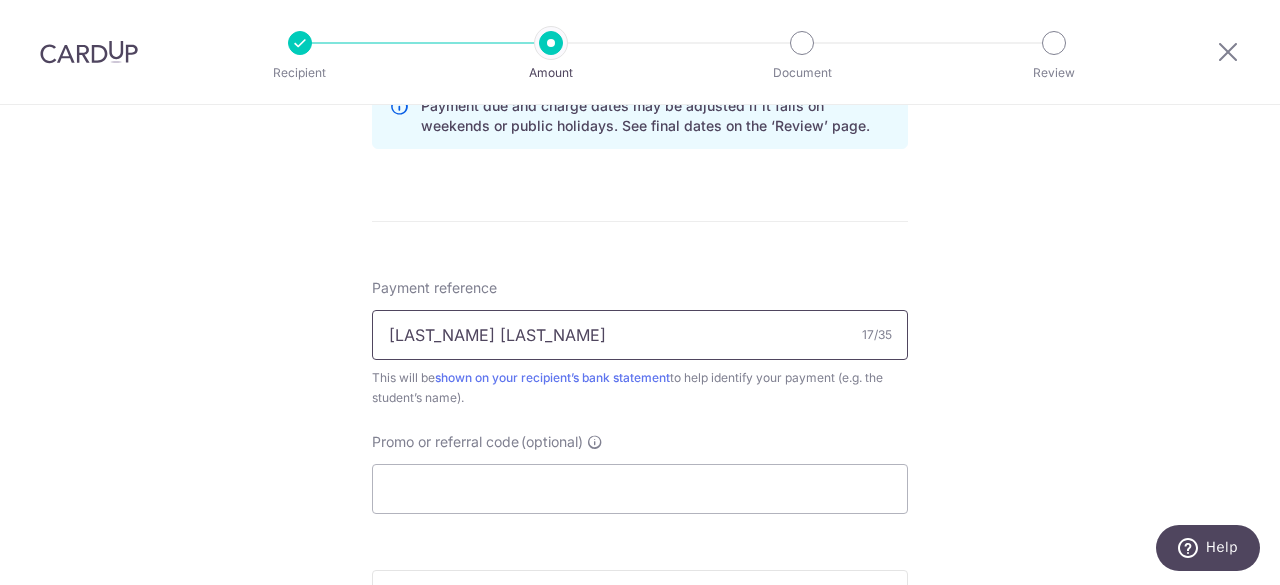 scroll, scrollTop: 1086, scrollLeft: 0, axis: vertical 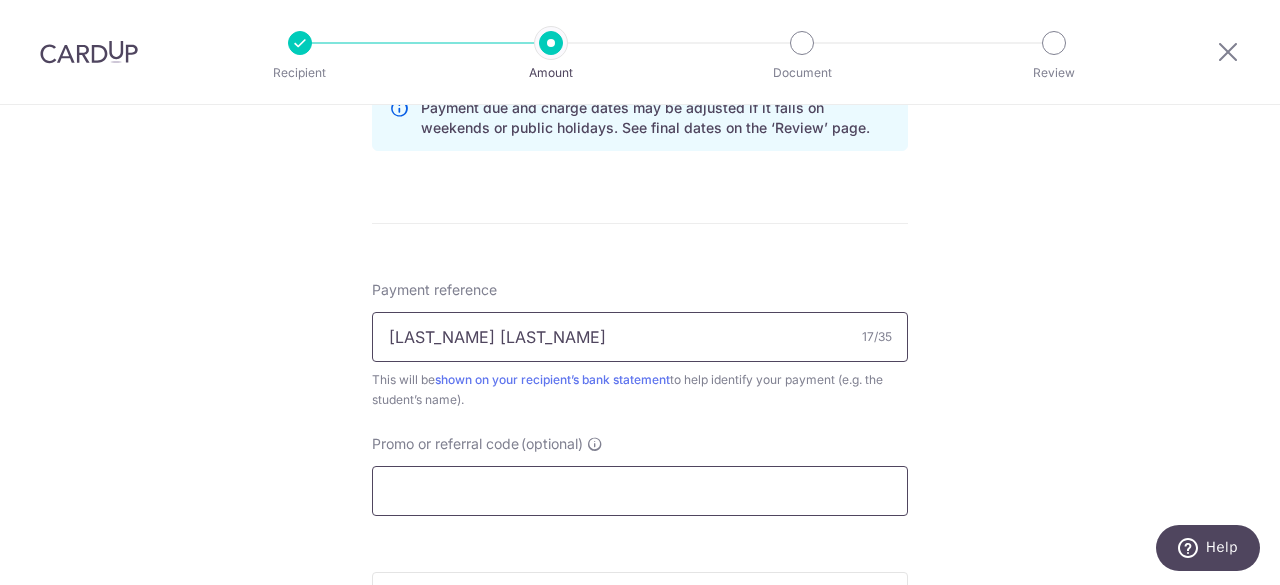 type on "[FIRST] [LAST]" 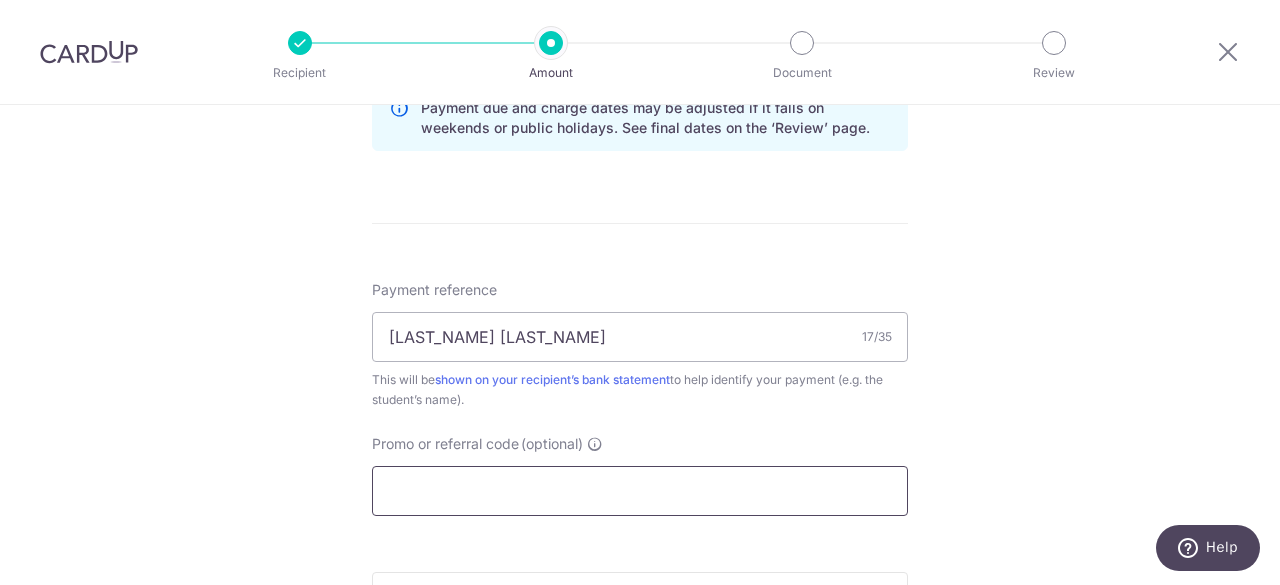 click on "Promo or referral code
(optional)" at bounding box center (640, 491) 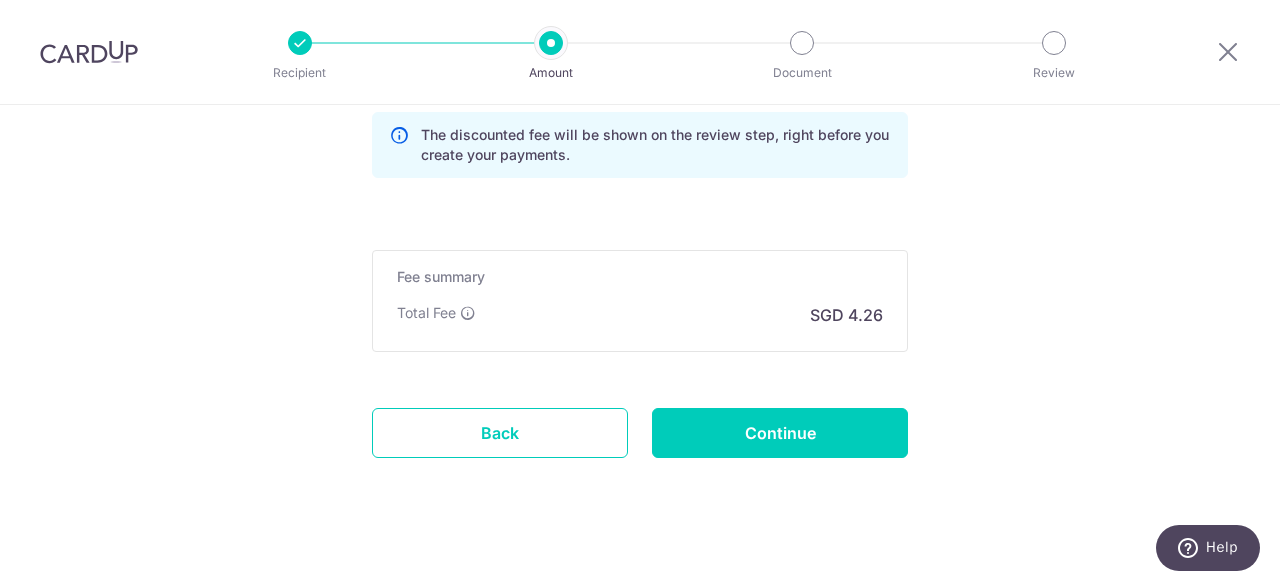 scroll, scrollTop: 1515, scrollLeft: 0, axis: vertical 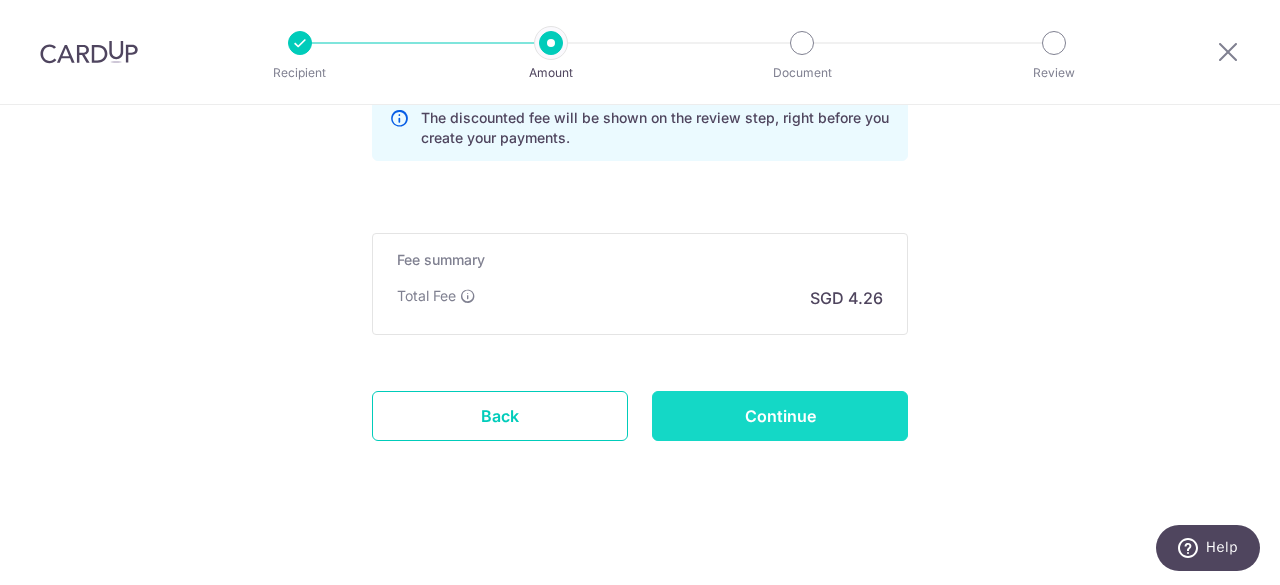 type on "rec185" 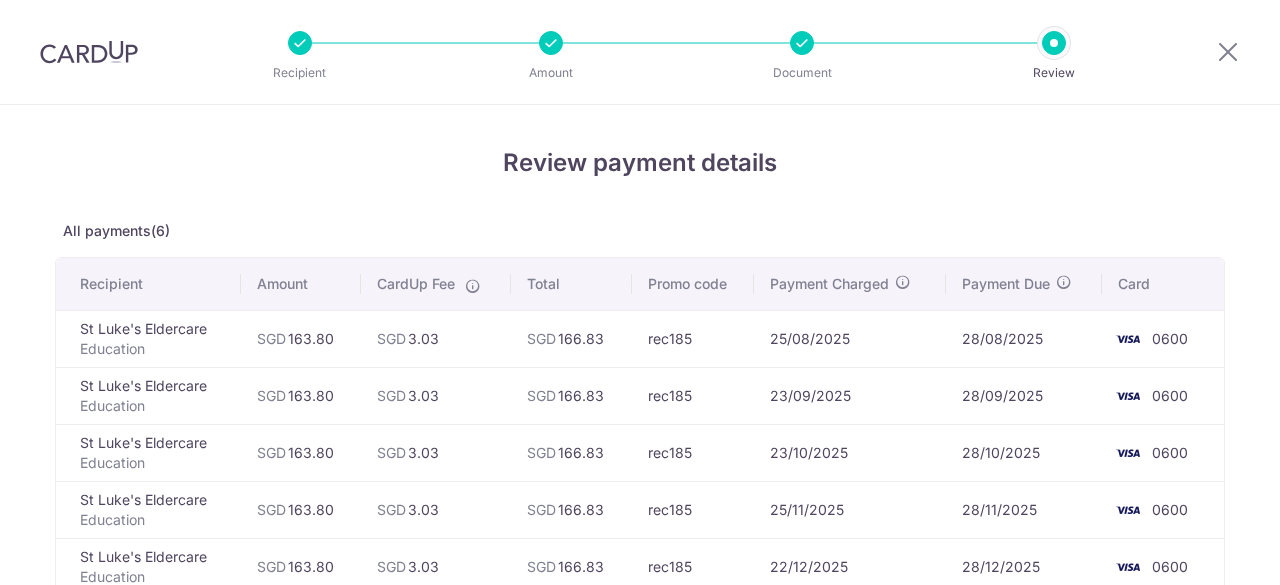 scroll, scrollTop: 0, scrollLeft: 0, axis: both 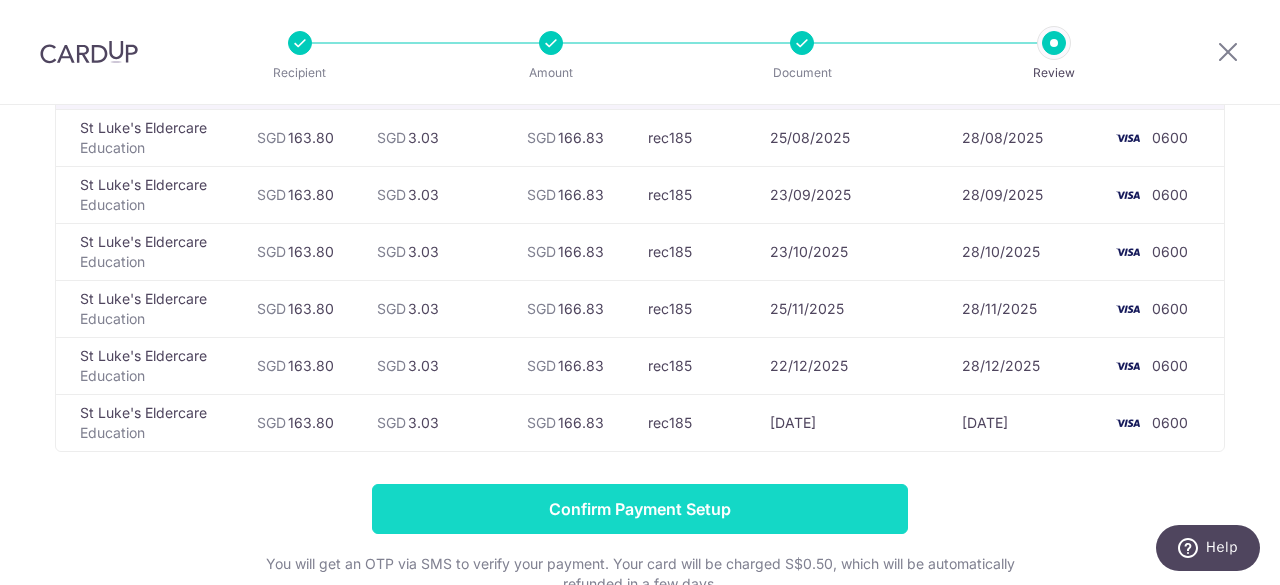 click on "Confirm Payment Setup" at bounding box center (640, 509) 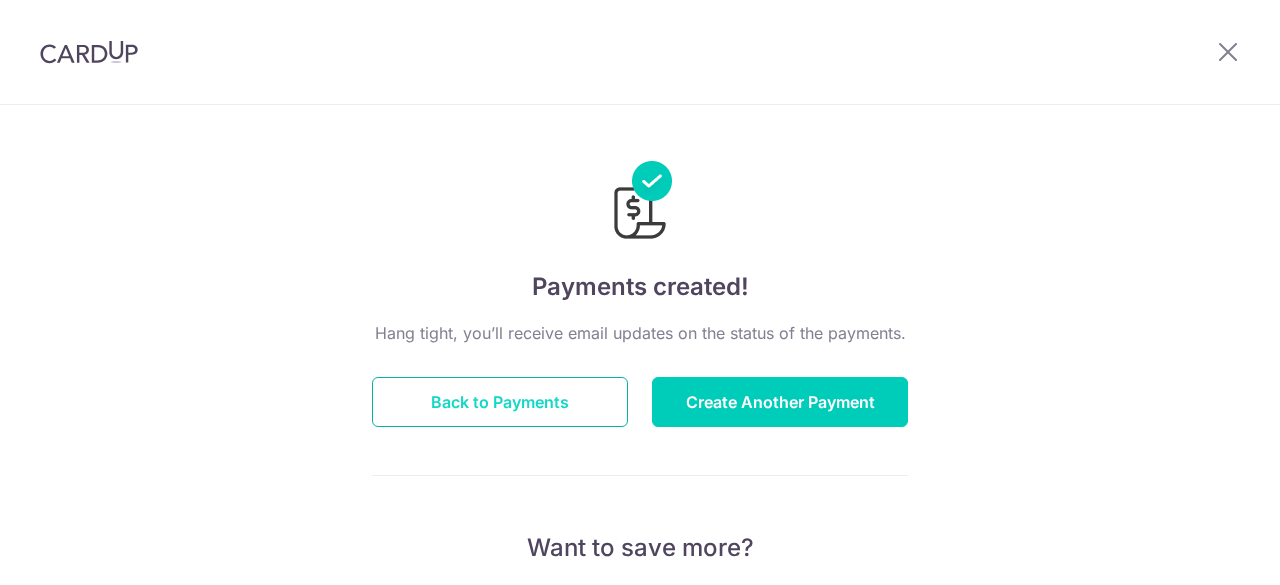 scroll, scrollTop: 0, scrollLeft: 0, axis: both 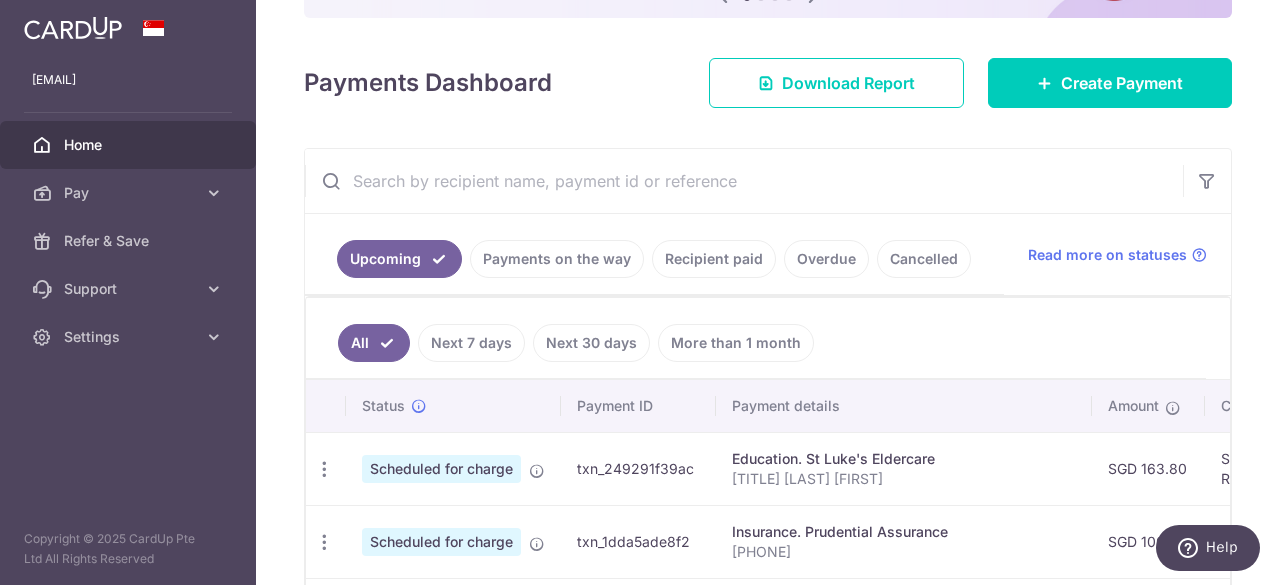 click at bounding box center (744, 181) 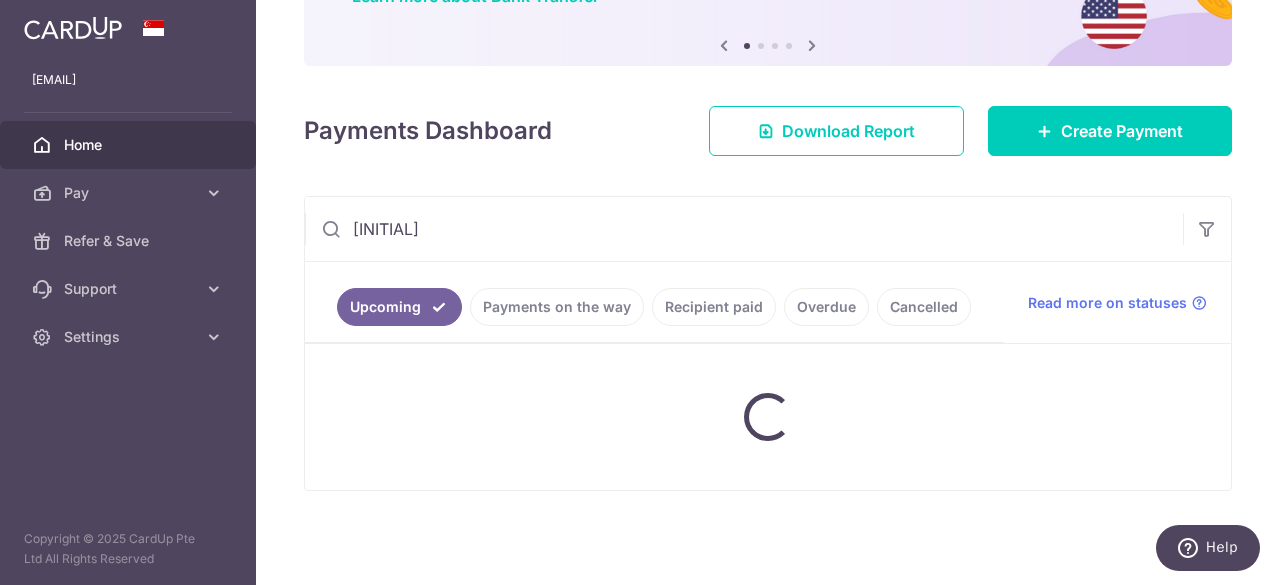 scroll, scrollTop: 187, scrollLeft: 0, axis: vertical 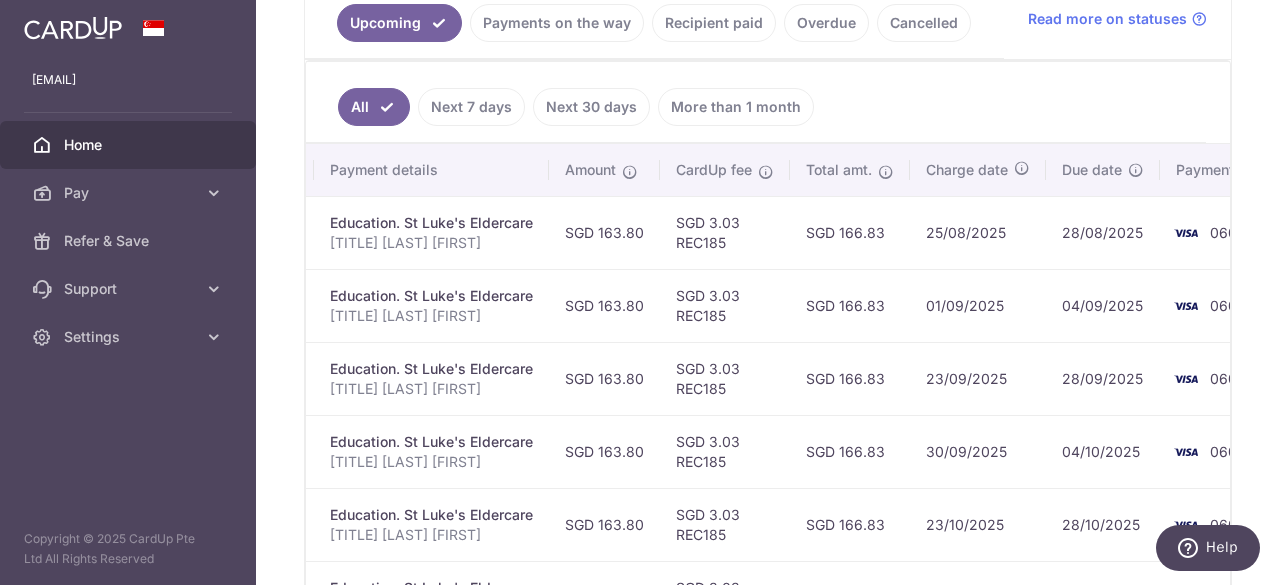 type on "luke" 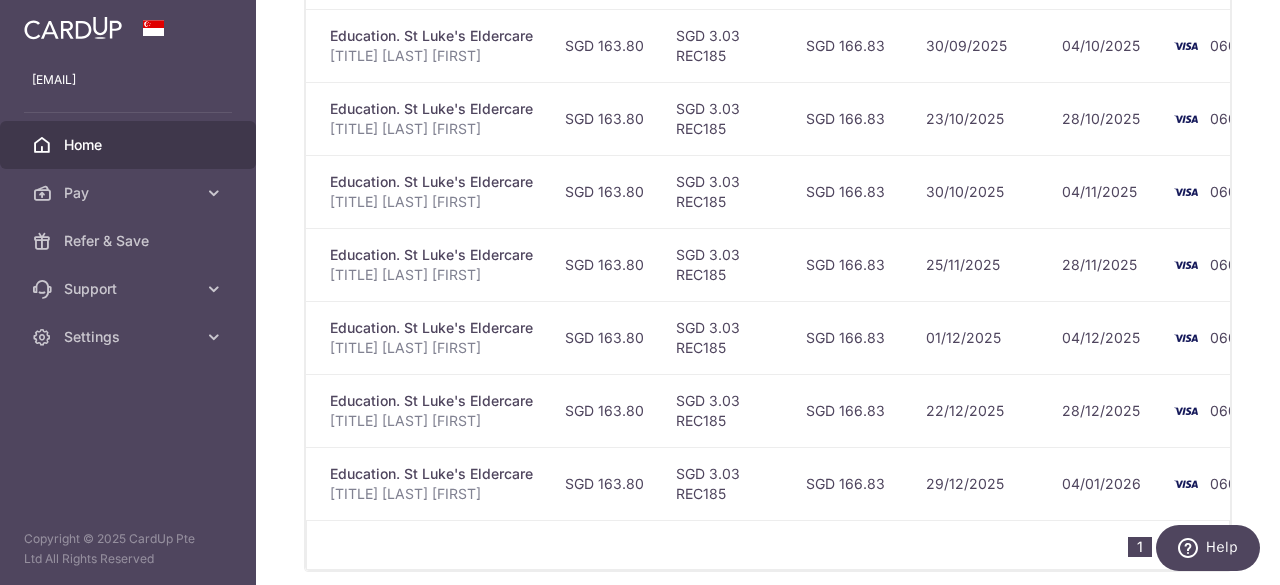 scroll, scrollTop: 961, scrollLeft: 0, axis: vertical 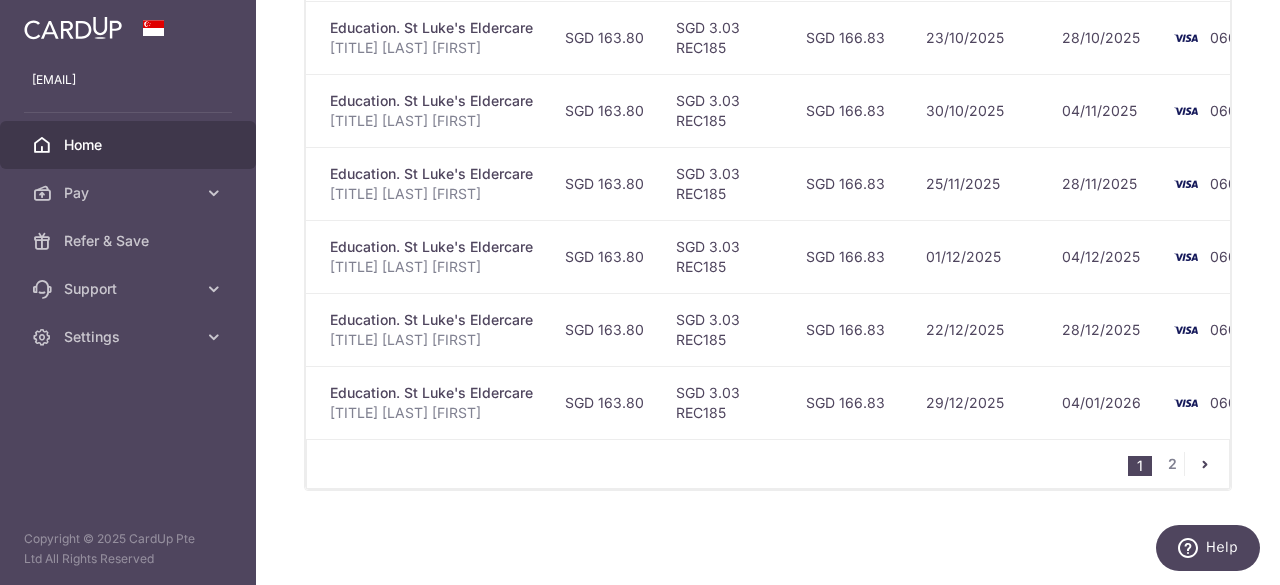 click on "1" at bounding box center [1140, 466] 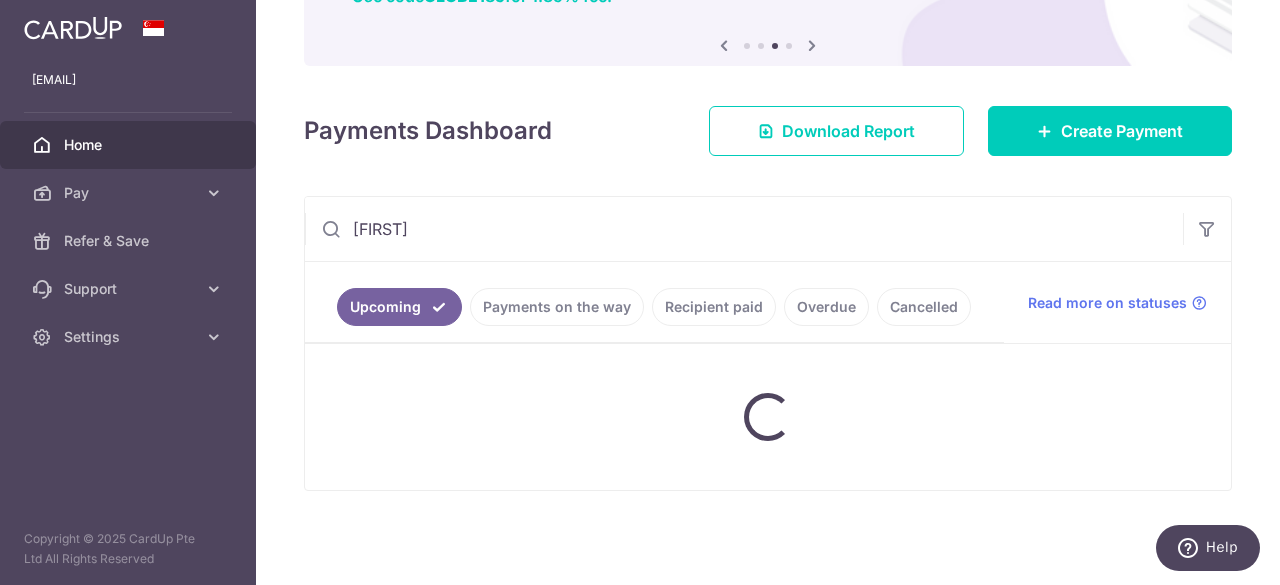 scroll, scrollTop: 187, scrollLeft: 0, axis: vertical 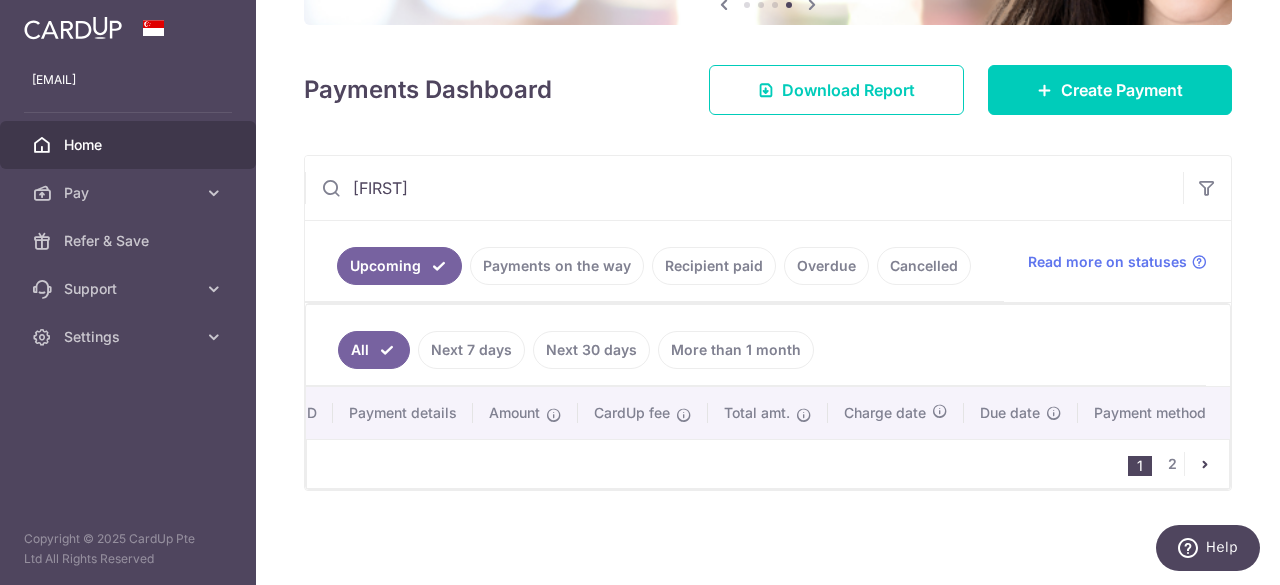click on "luke" at bounding box center (744, 188) 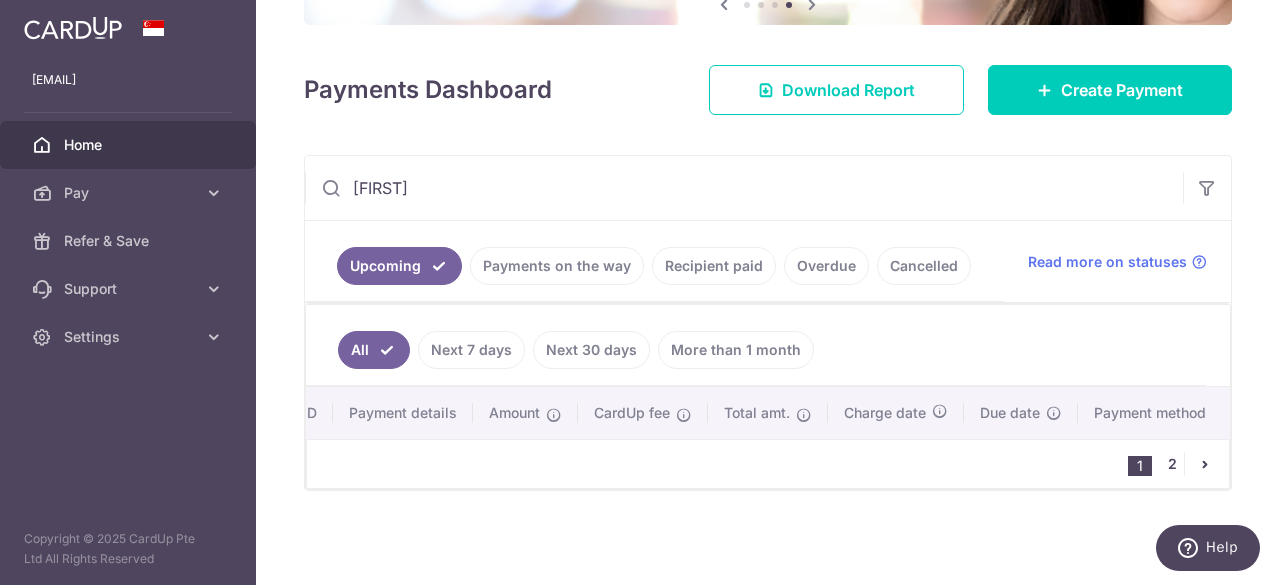 click on "2" at bounding box center (1172, 464) 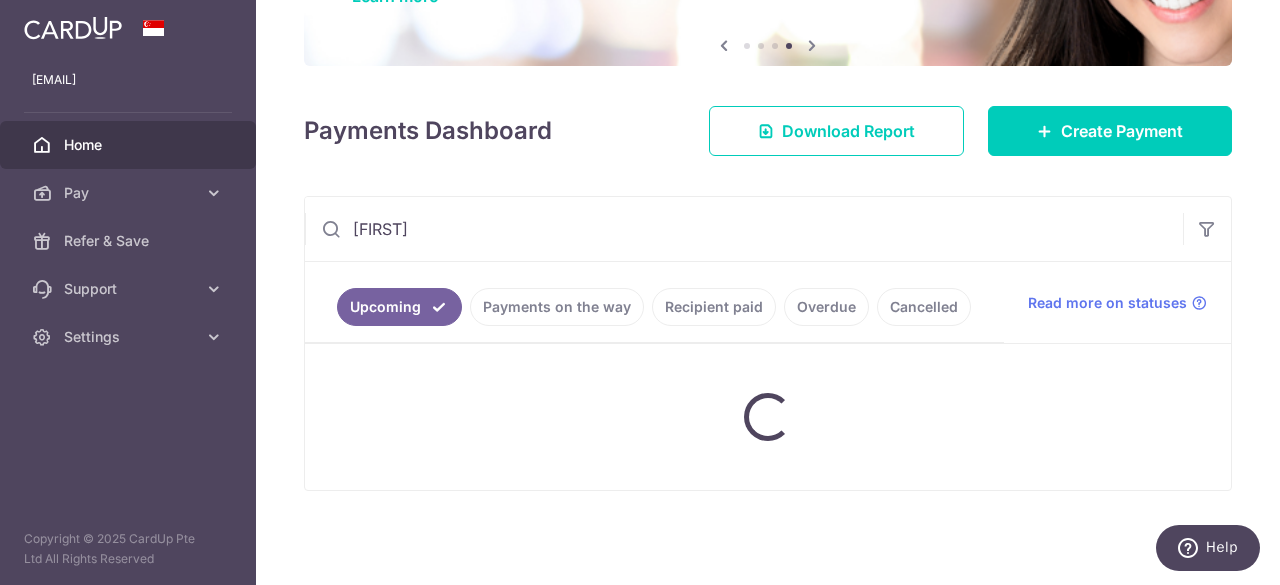 scroll, scrollTop: 187, scrollLeft: 0, axis: vertical 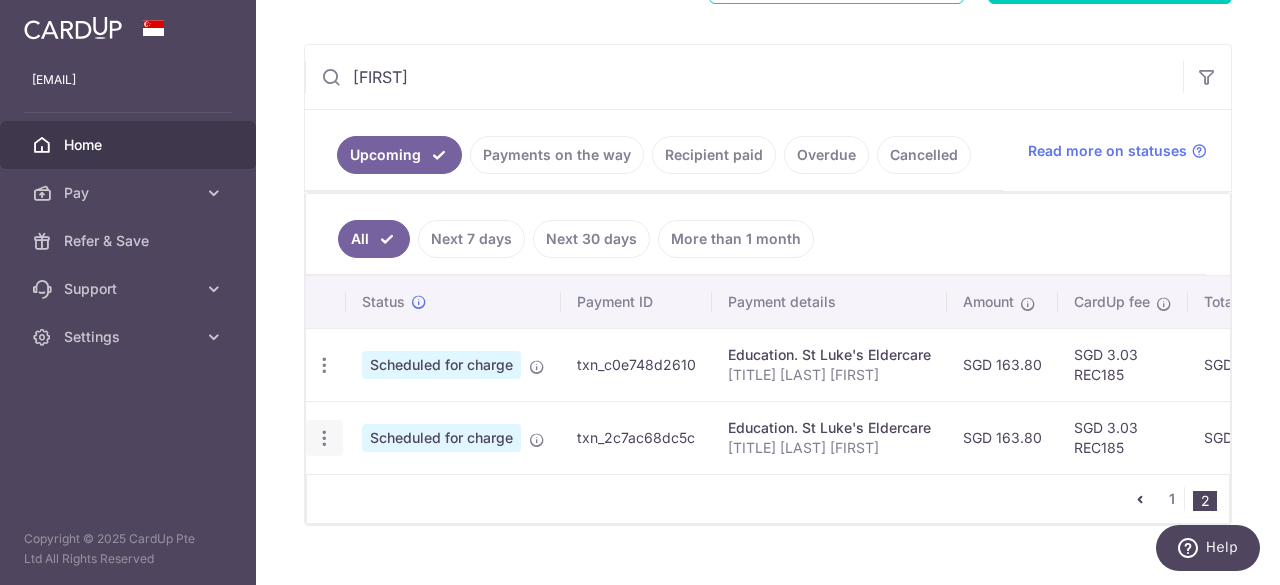 click at bounding box center [324, 365] 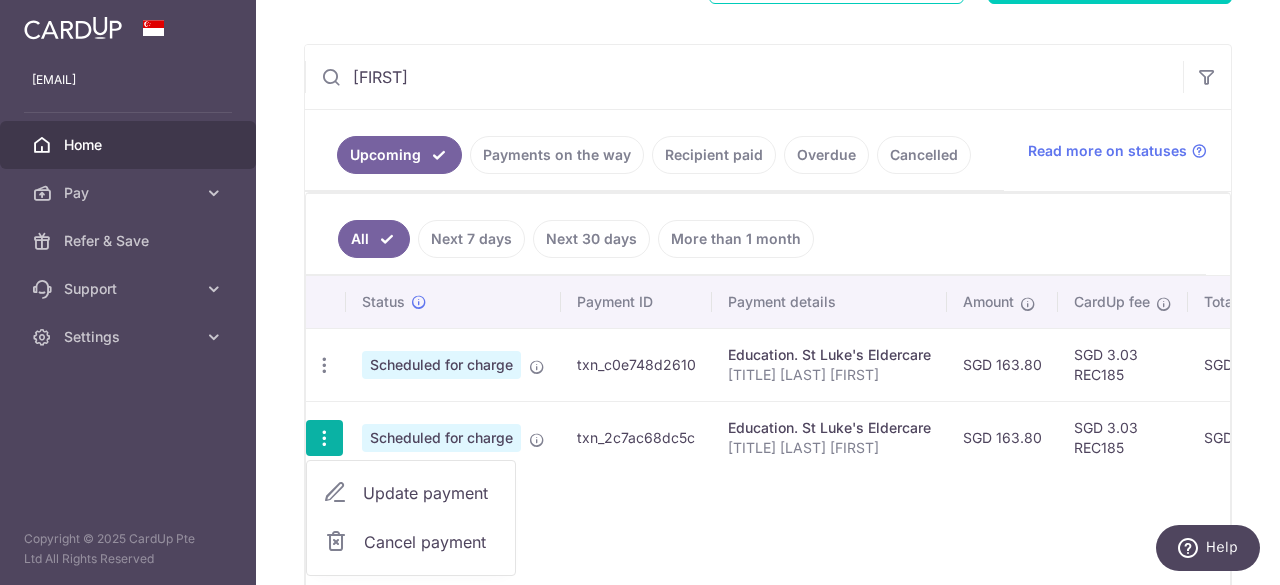click on "Cancel payment" at bounding box center [431, 542] 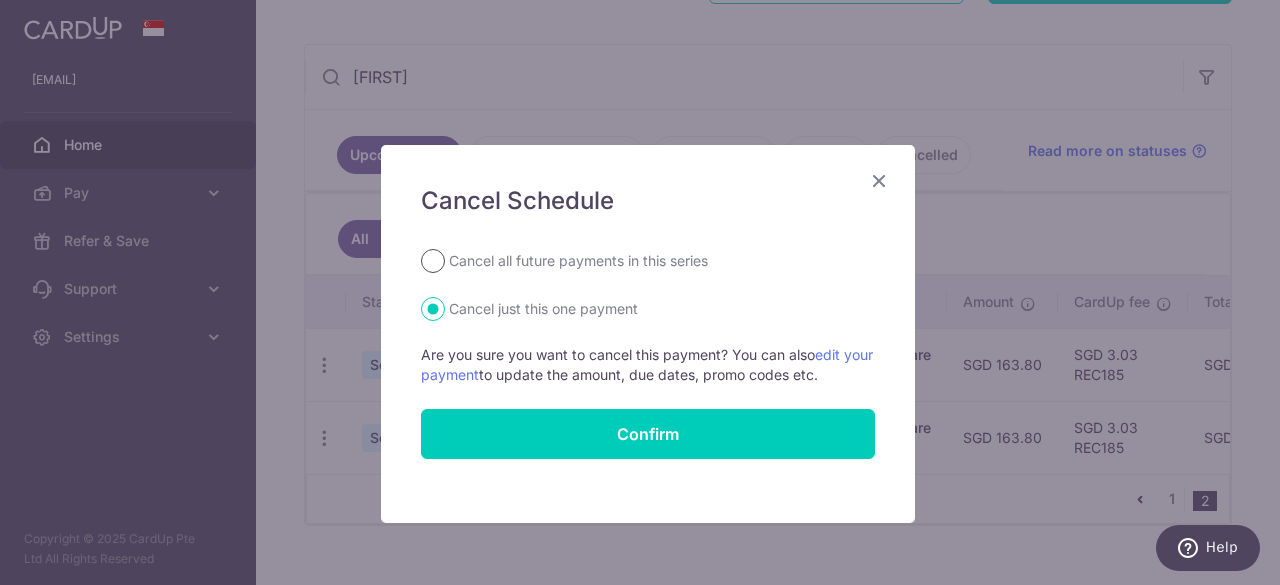 click on "Cancel all future payments in this series" at bounding box center [433, 261] 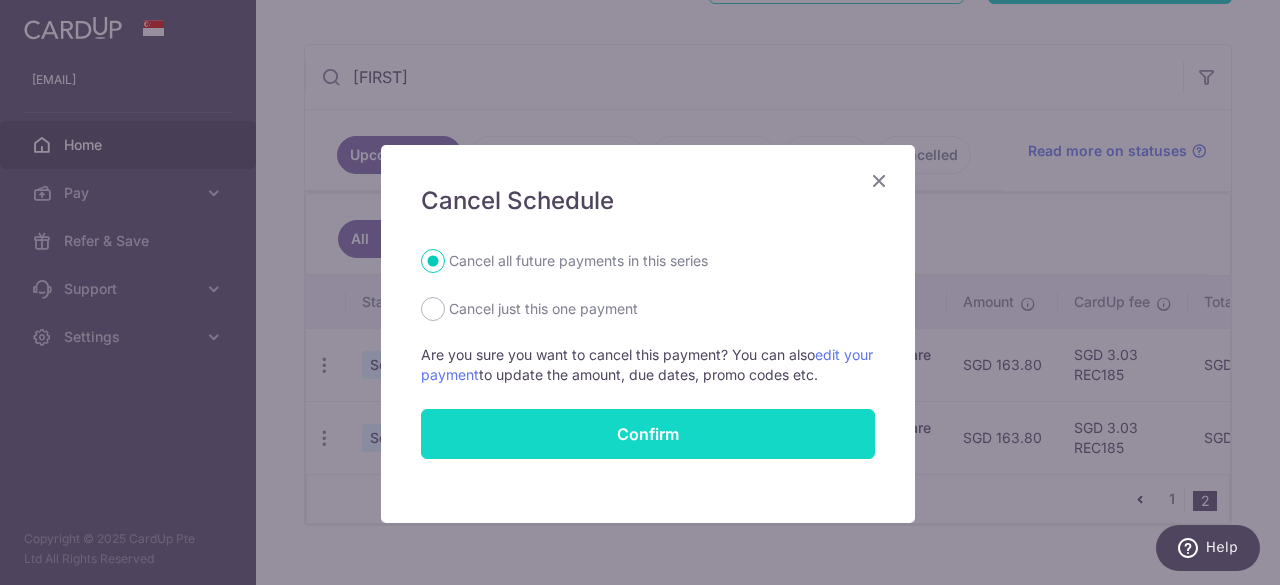 click on "Confirm" at bounding box center [648, 434] 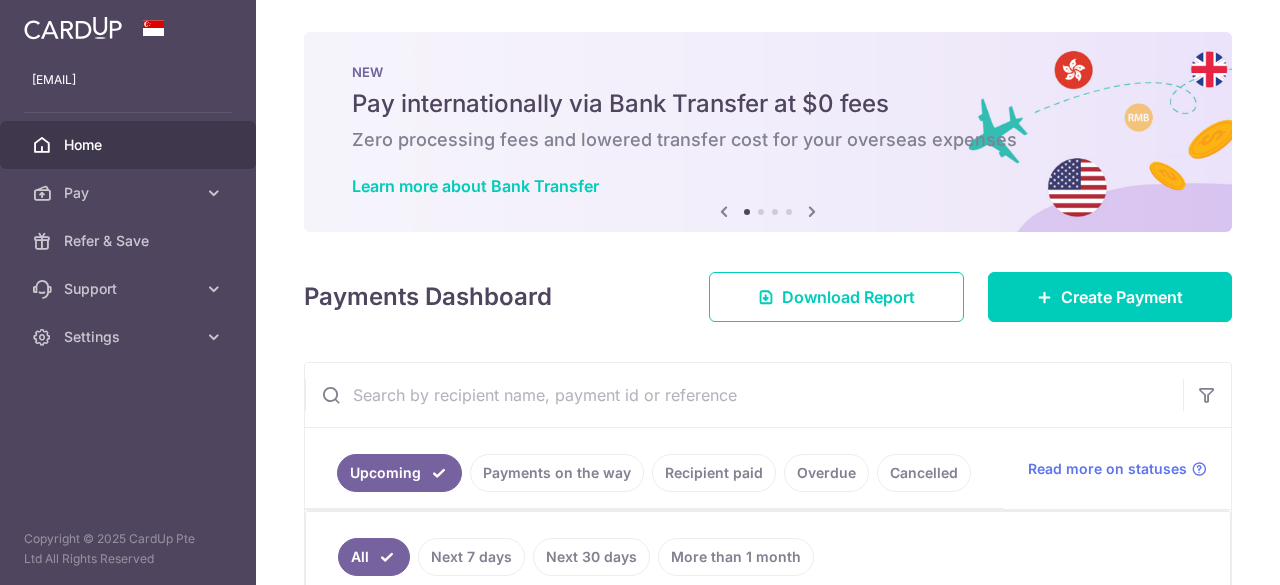 click at bounding box center (744, 395) 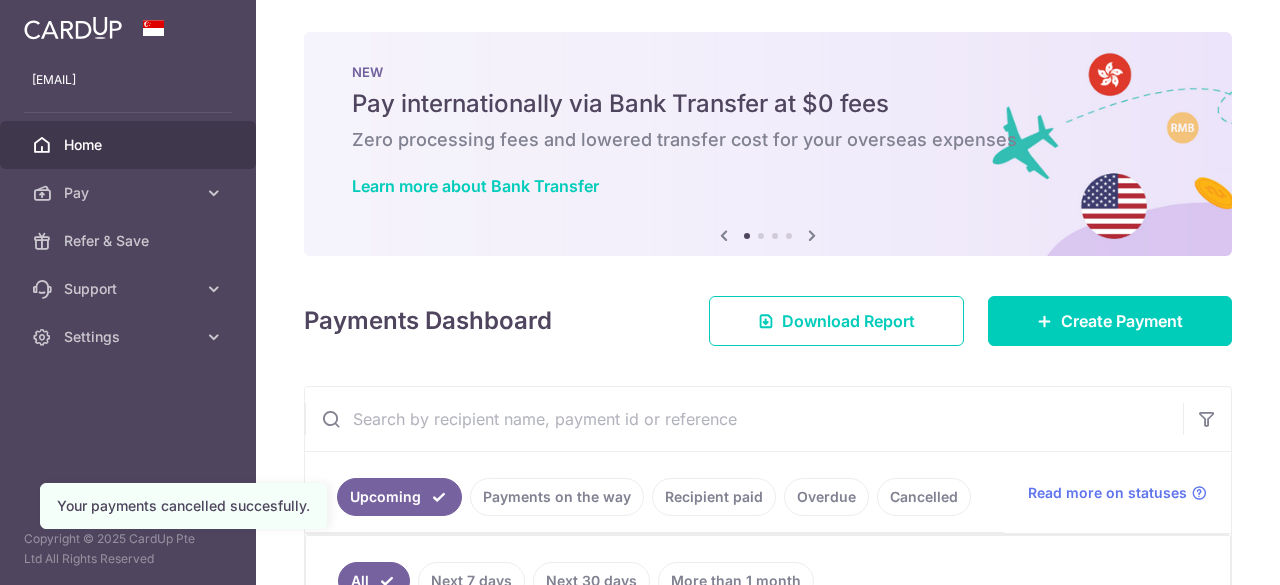 scroll, scrollTop: 0, scrollLeft: 0, axis: both 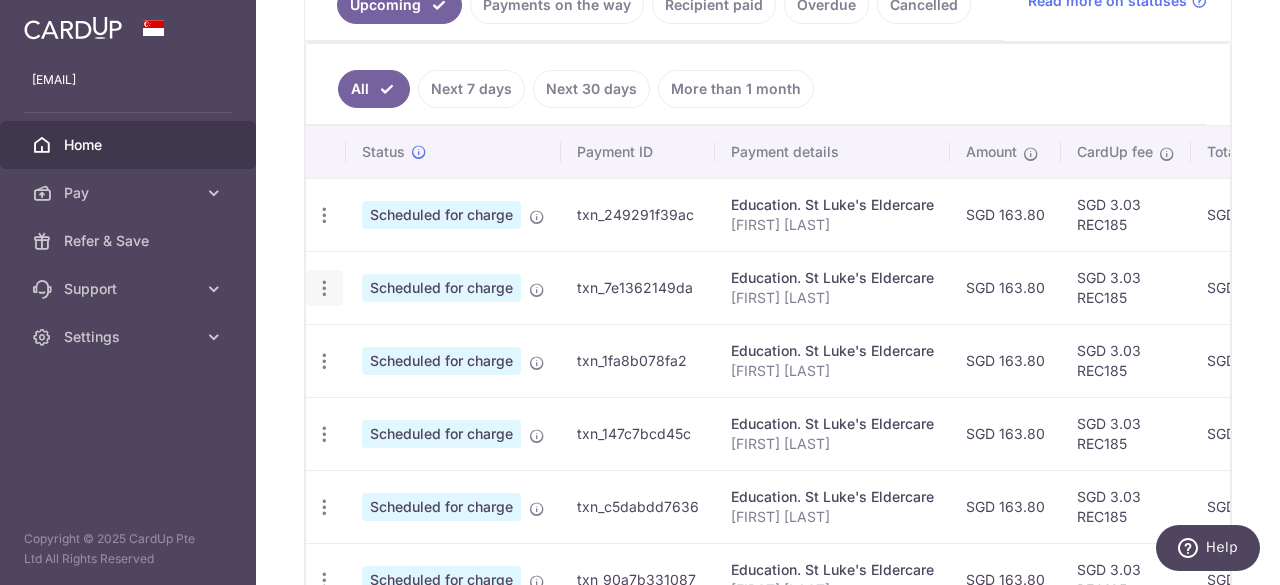 type on "[FIRST]" 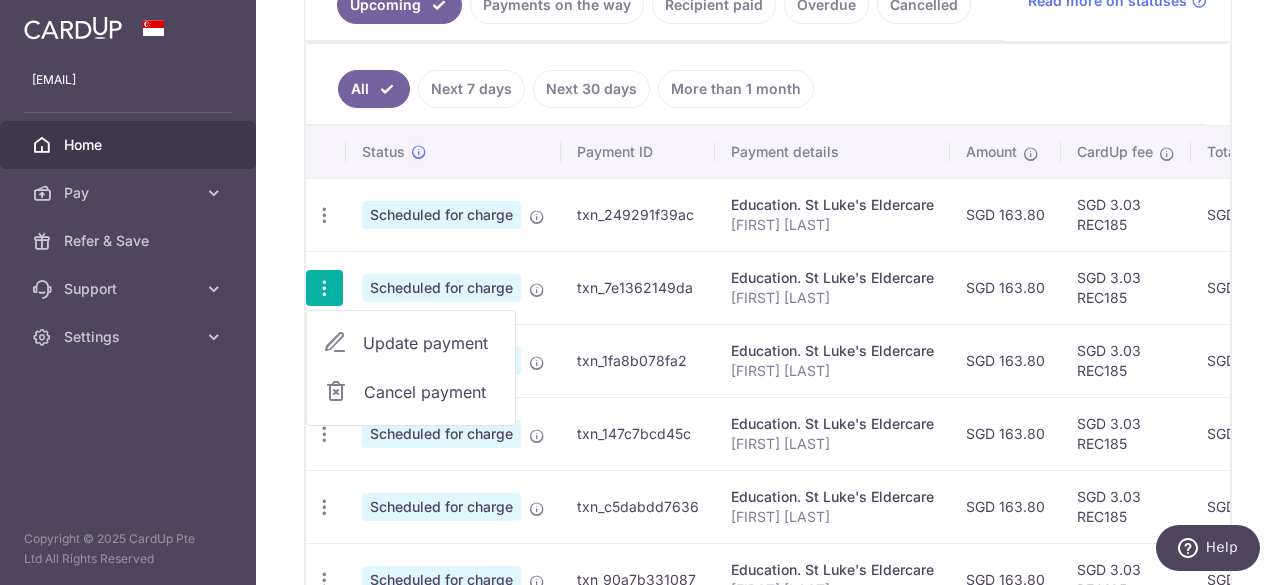 click on "Cancel payment" at bounding box center [431, 392] 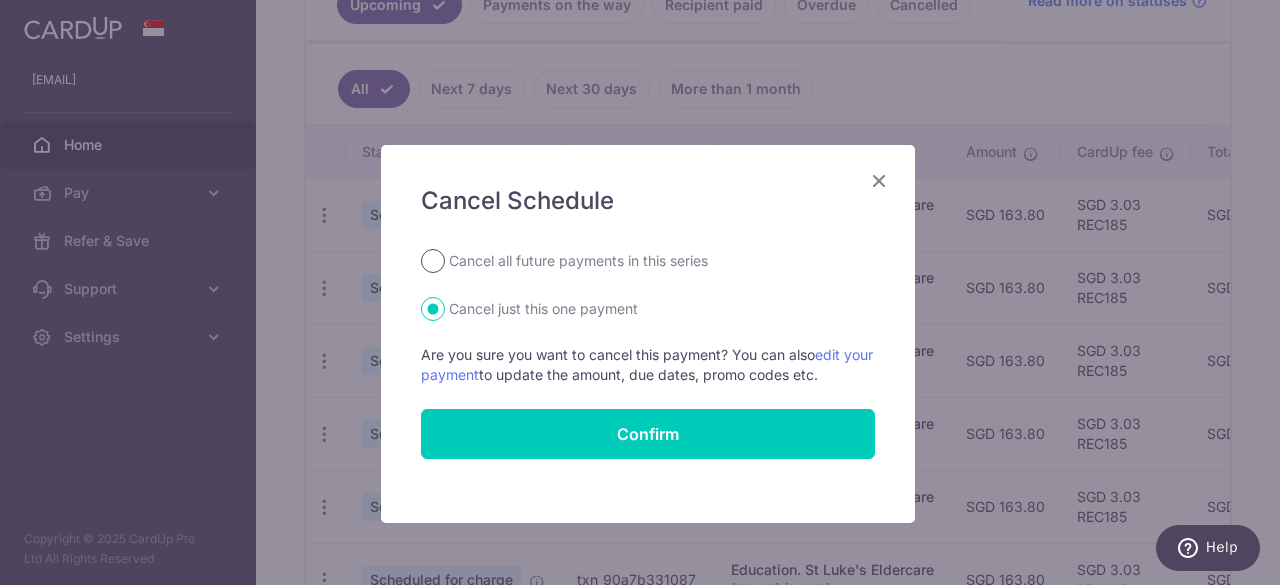 click on "Cancel all future payments in this series" at bounding box center [433, 261] 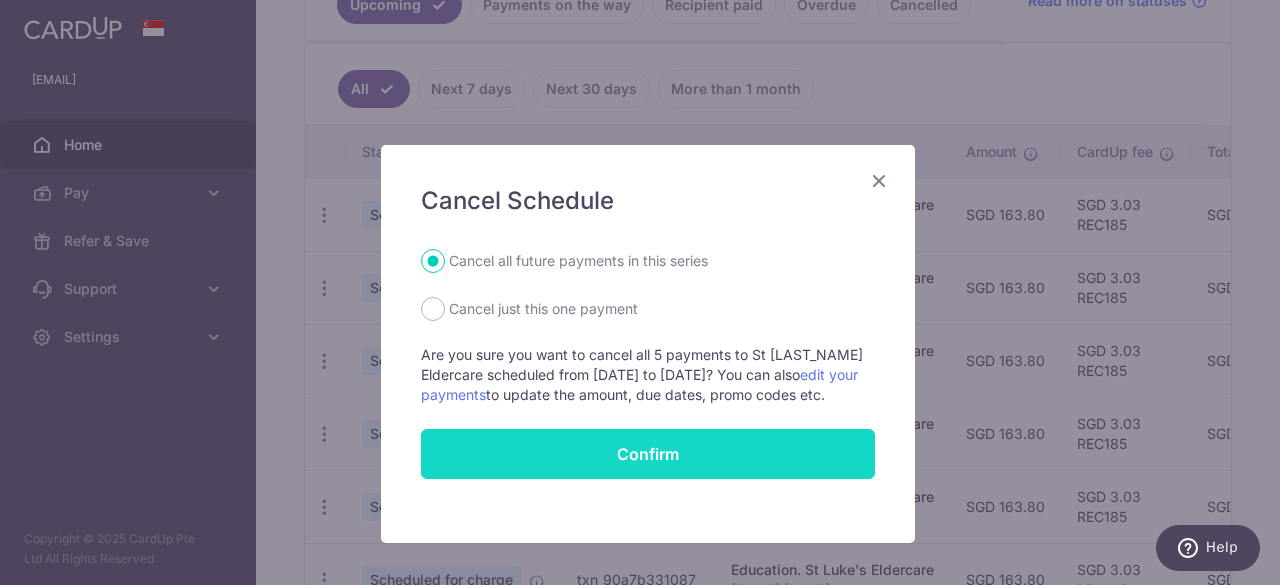 click on "Confirm" at bounding box center (648, 454) 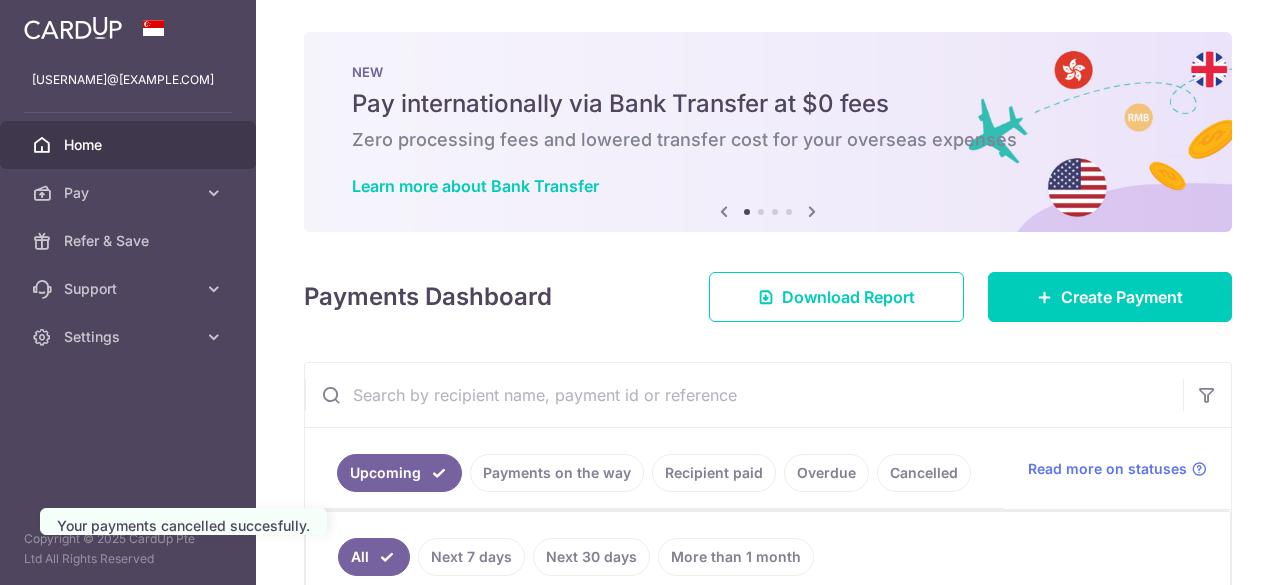 scroll, scrollTop: 0, scrollLeft: 0, axis: both 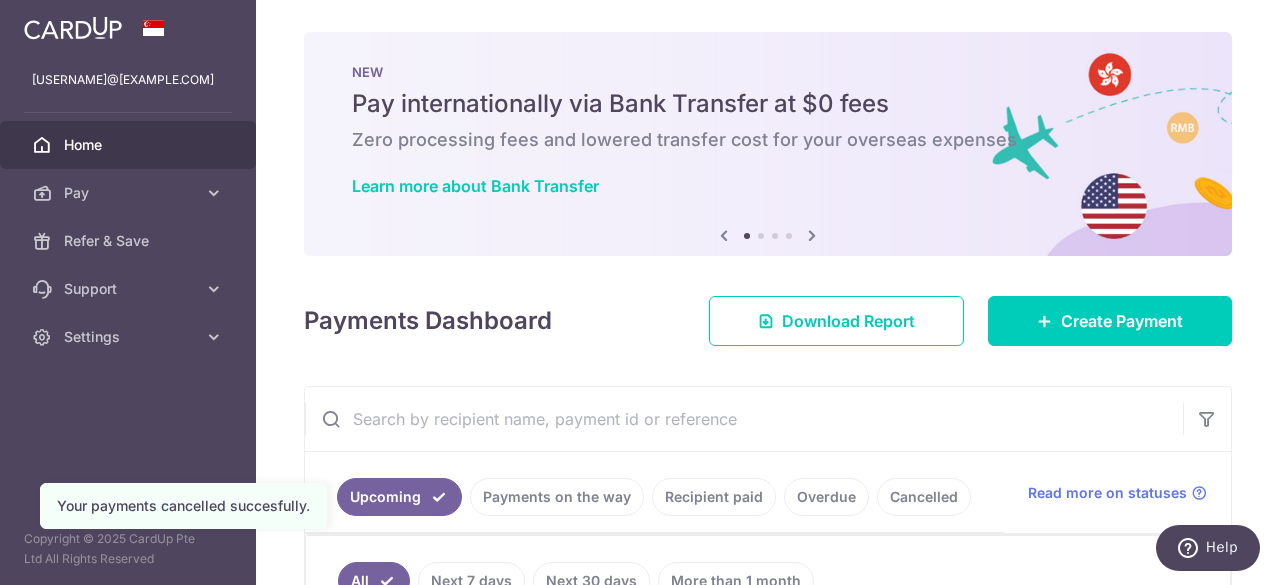 click at bounding box center (744, 419) 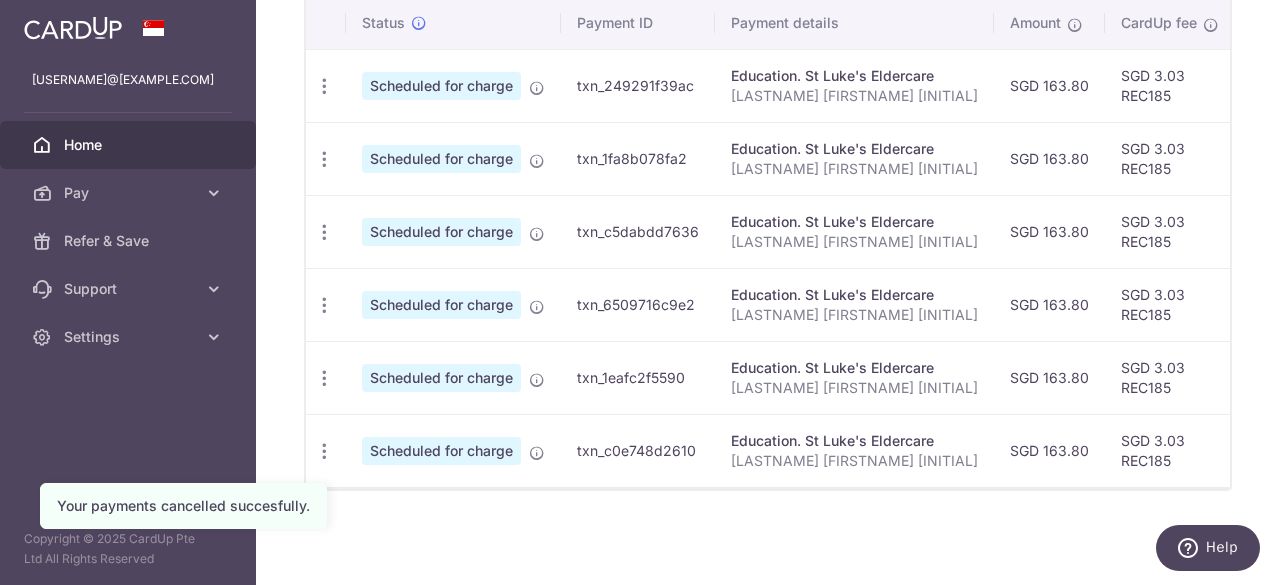 scroll, scrollTop: 593, scrollLeft: 0, axis: vertical 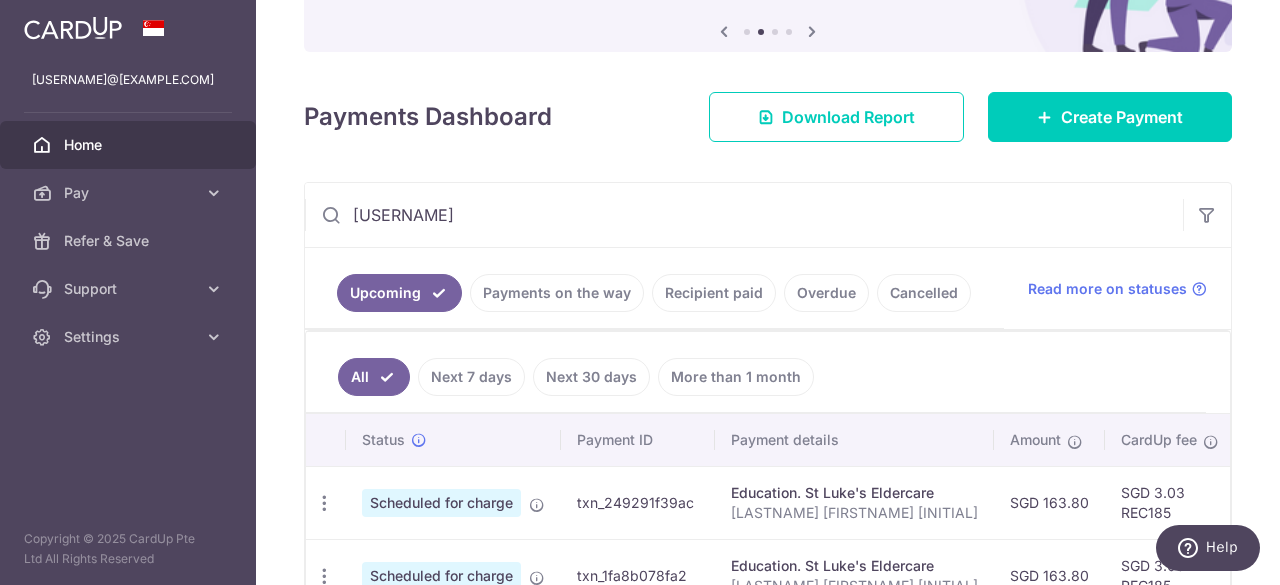 type on "[FIRST]" 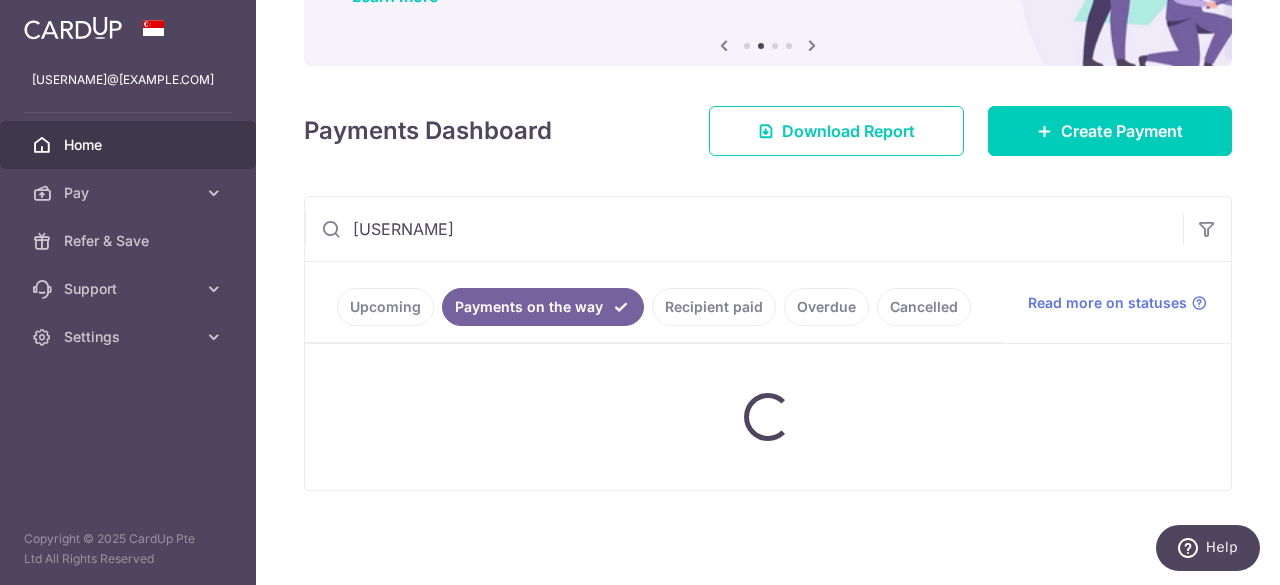 scroll, scrollTop: 204, scrollLeft: 0, axis: vertical 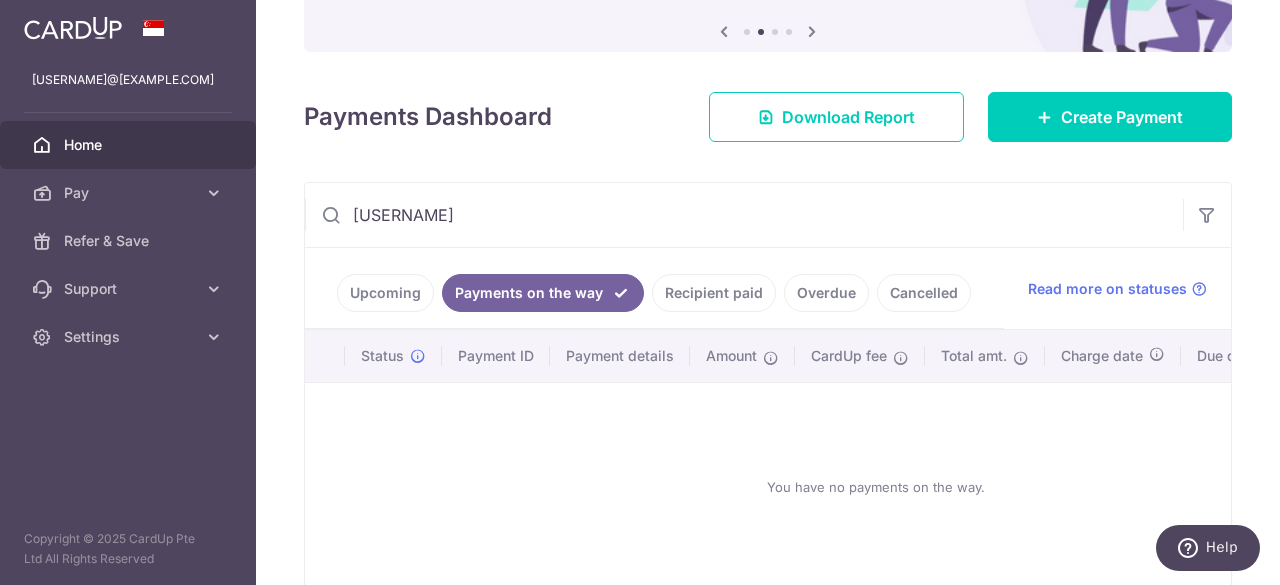 click on "Upcoming" at bounding box center [385, 293] 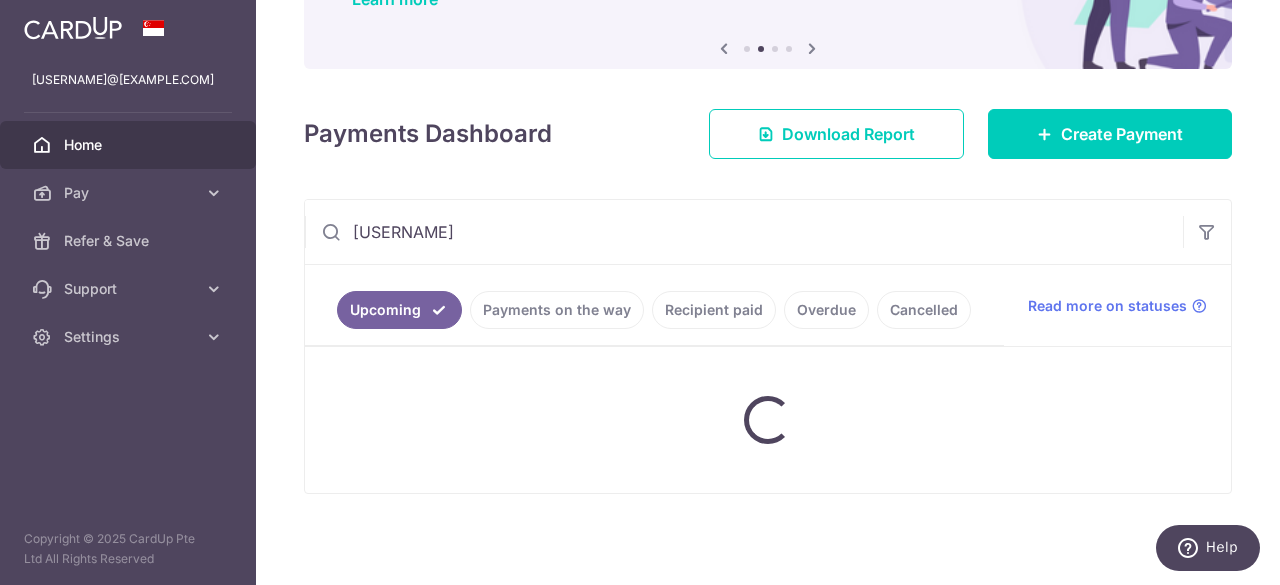 scroll, scrollTop: 204, scrollLeft: 0, axis: vertical 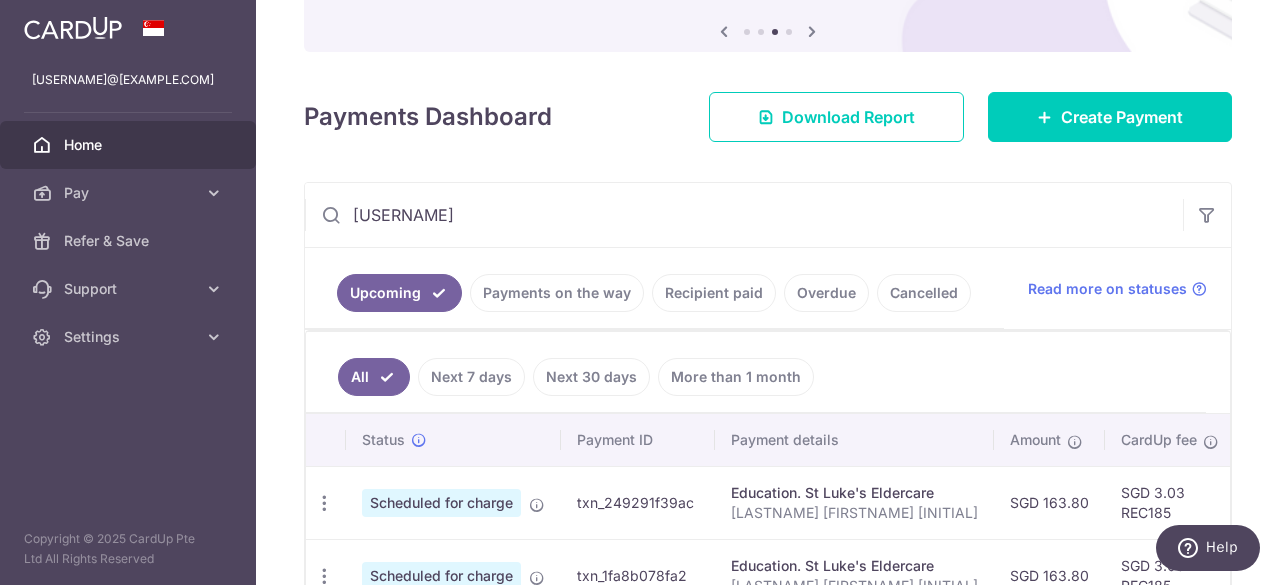 click on "[FIRST]" at bounding box center [744, 215] 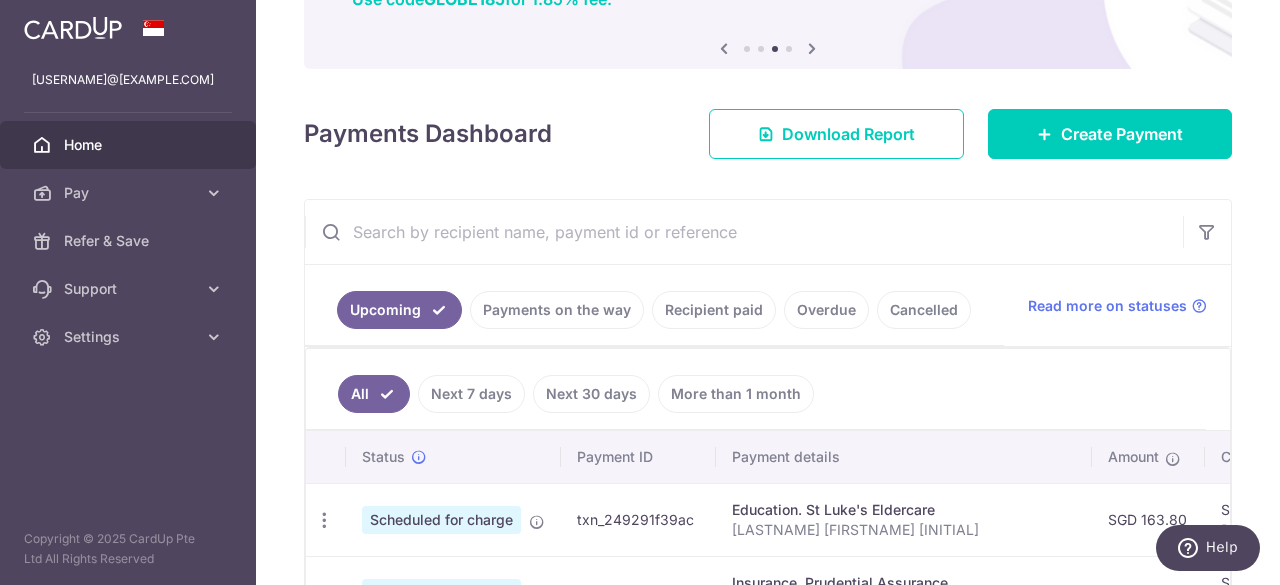 scroll, scrollTop: 204, scrollLeft: 0, axis: vertical 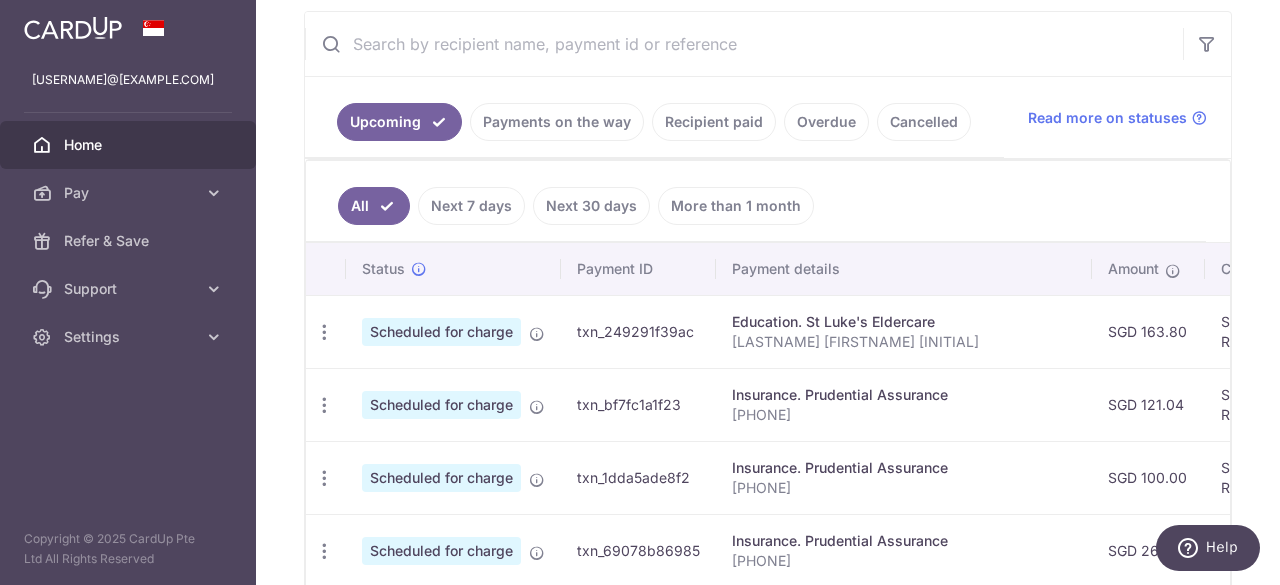type 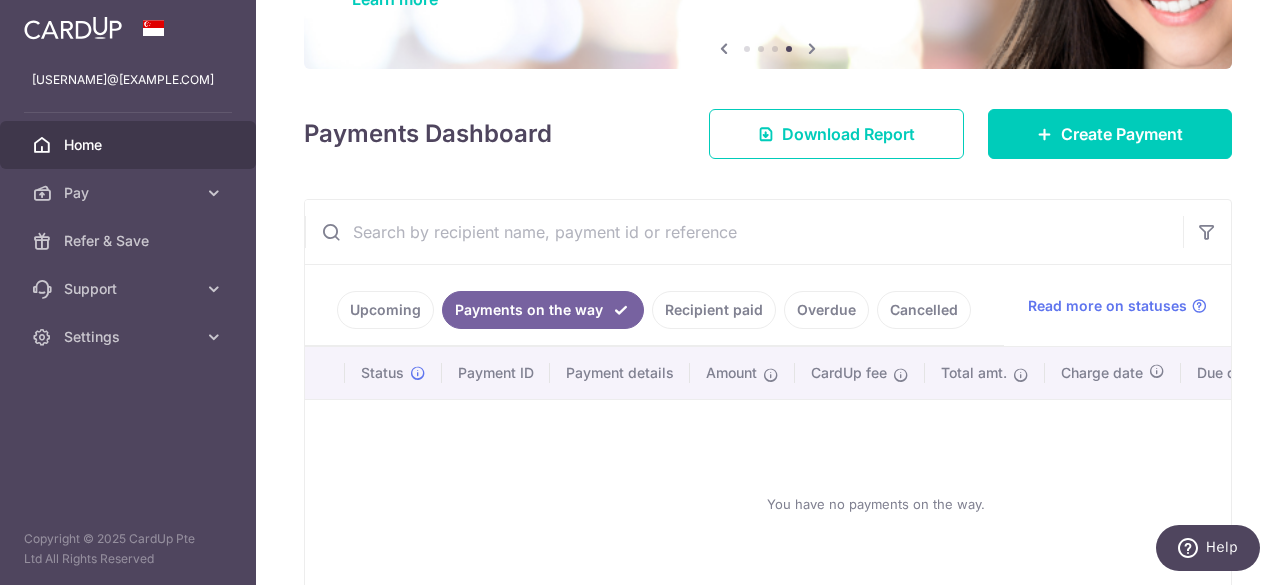 scroll, scrollTop: 312, scrollLeft: 0, axis: vertical 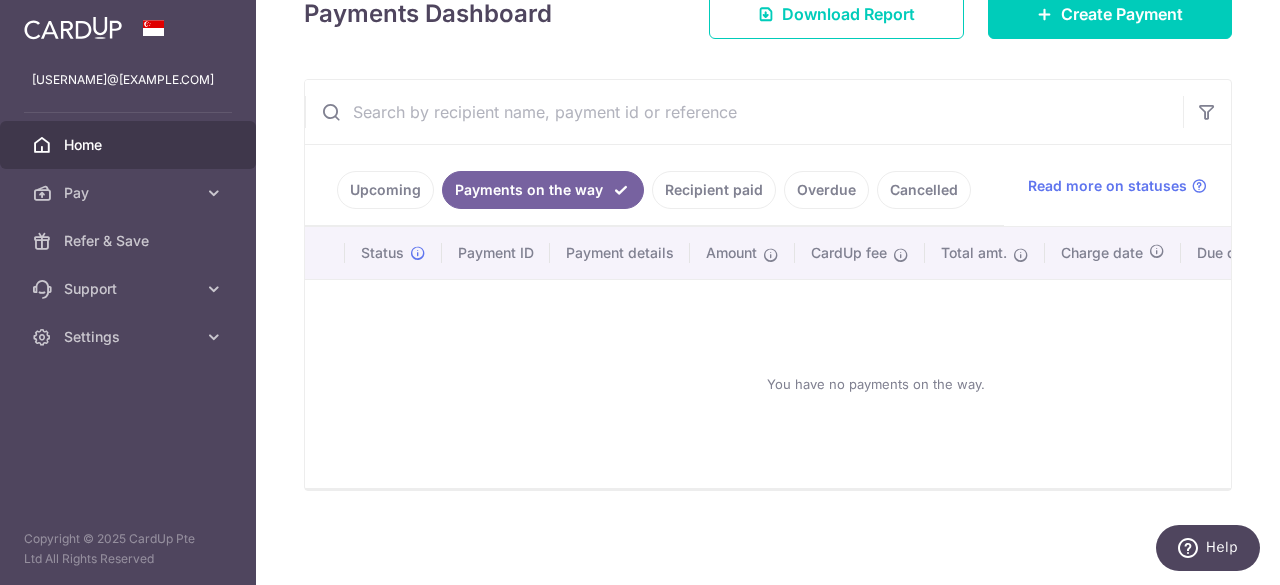 click on "Recipient paid" at bounding box center (714, 190) 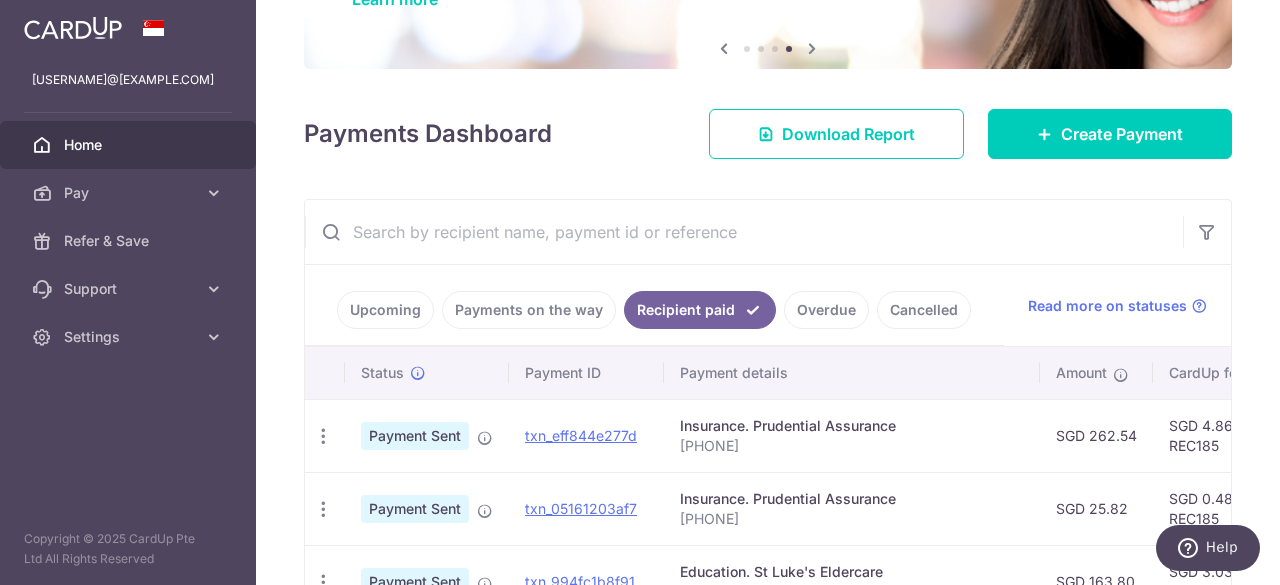 scroll, scrollTop: 375, scrollLeft: 0, axis: vertical 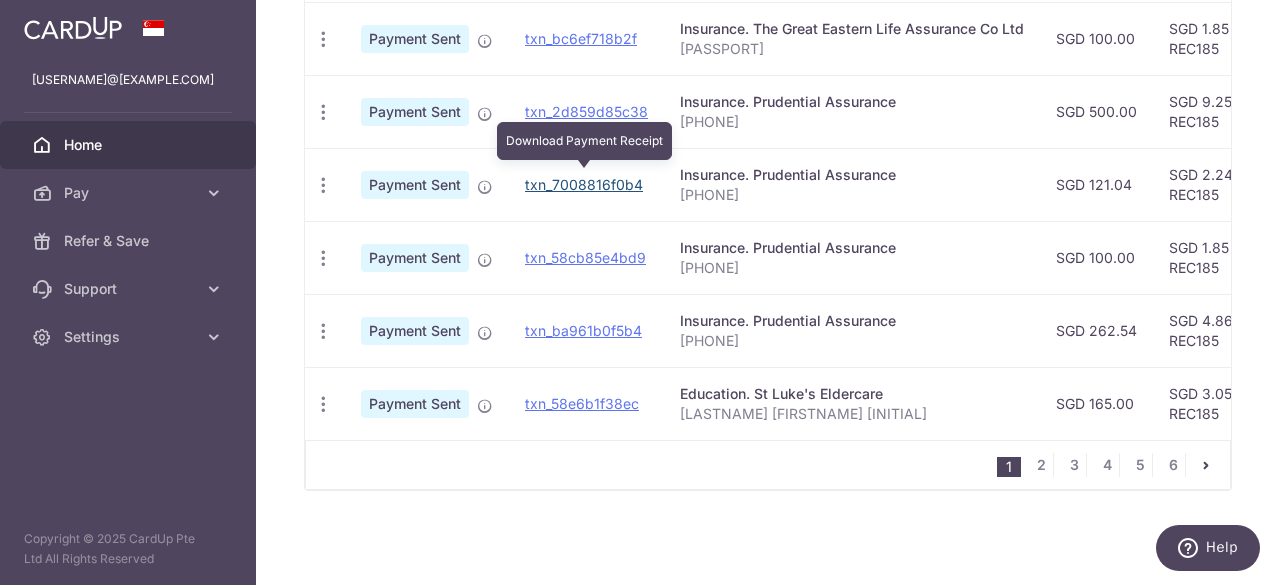 click on "txn_7008816f0b4" at bounding box center (584, 184) 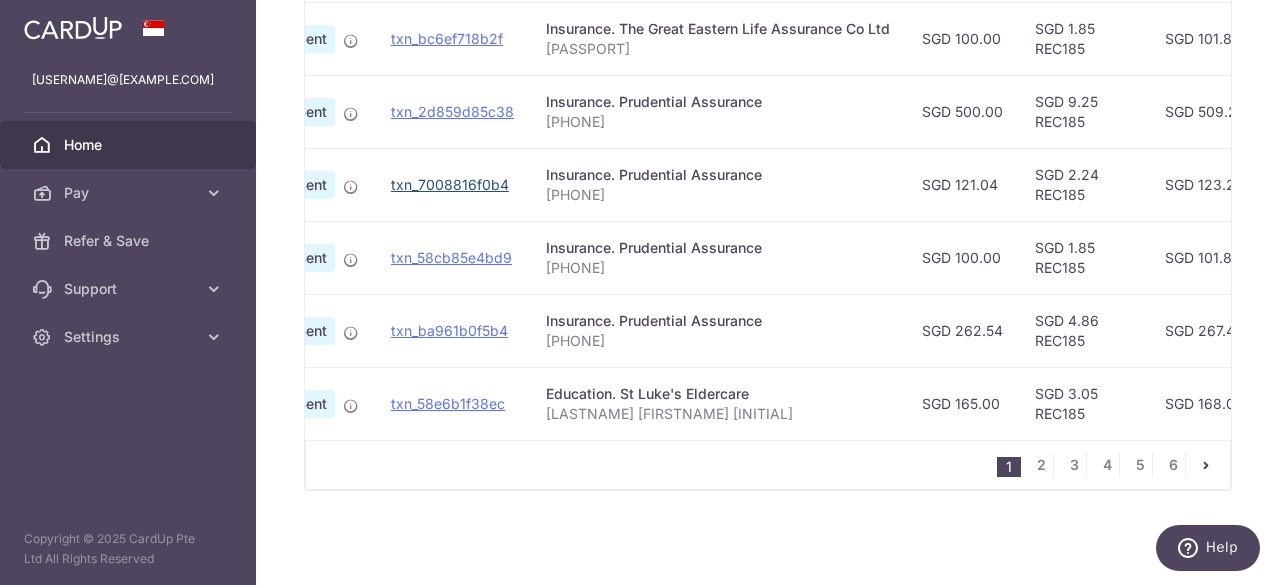 scroll, scrollTop: 0, scrollLeft: 128, axis: horizontal 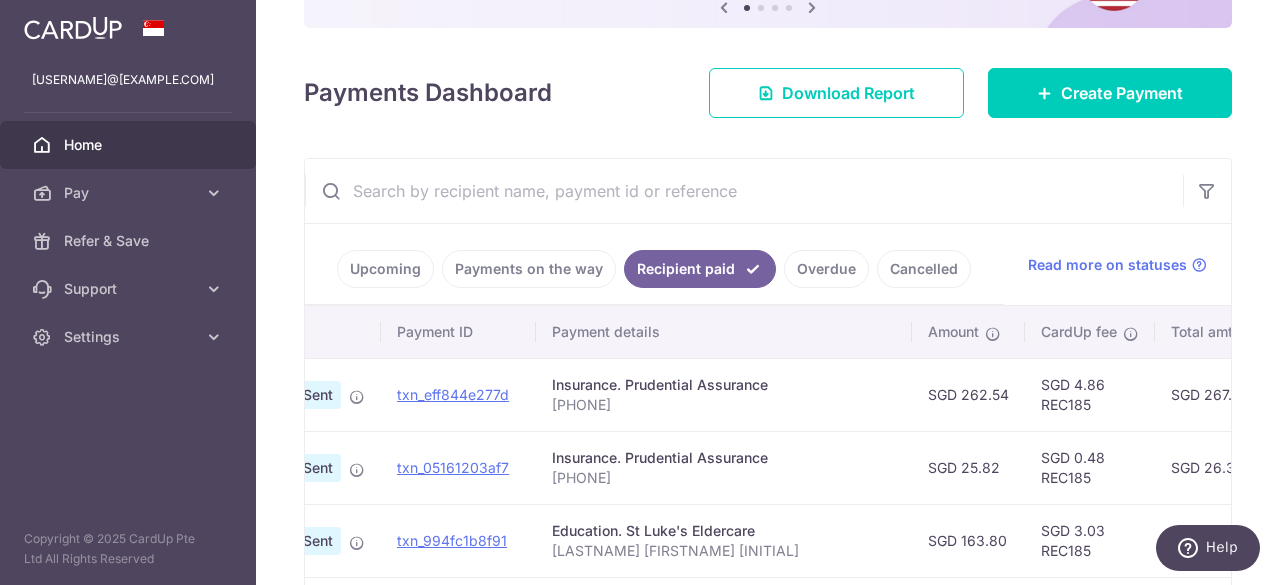 click on "Upcoming" at bounding box center (385, 269) 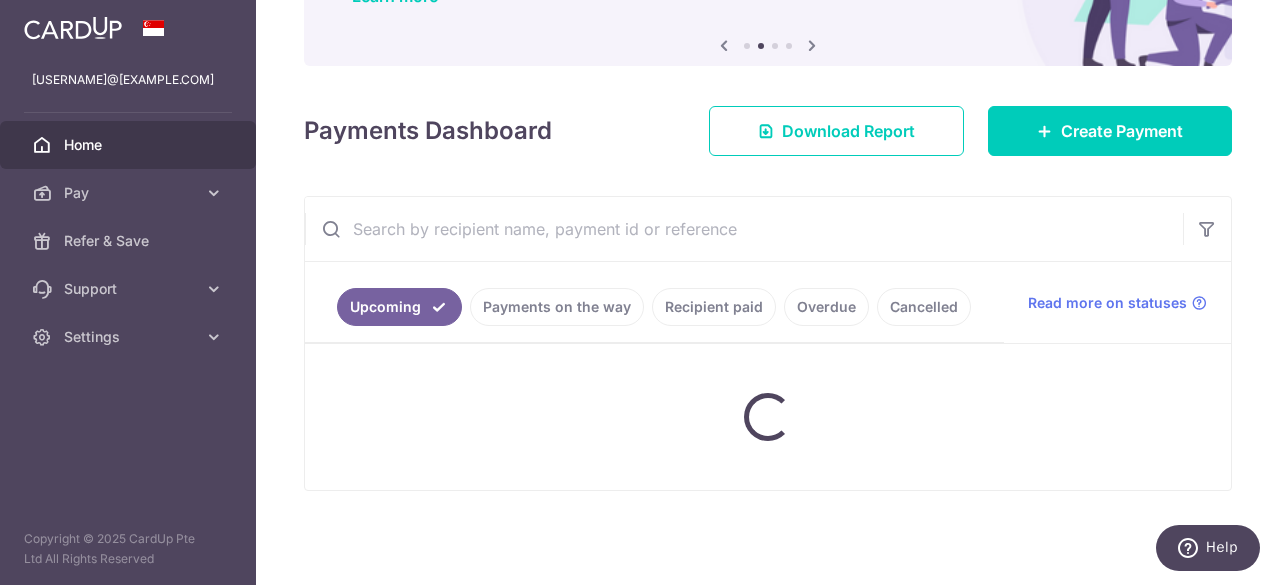 scroll, scrollTop: 187, scrollLeft: 0, axis: vertical 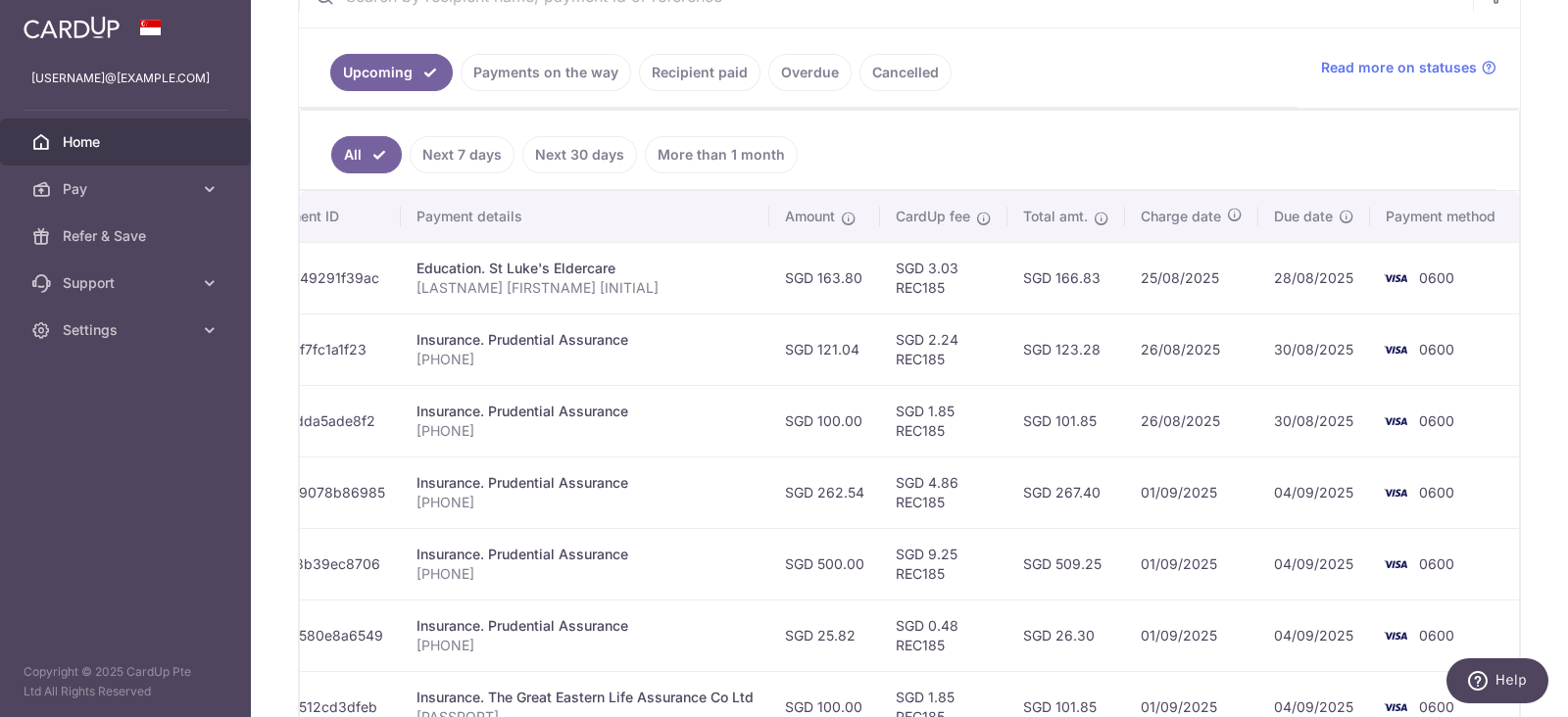 click on "Recipient paid" at bounding box center [700, 72] 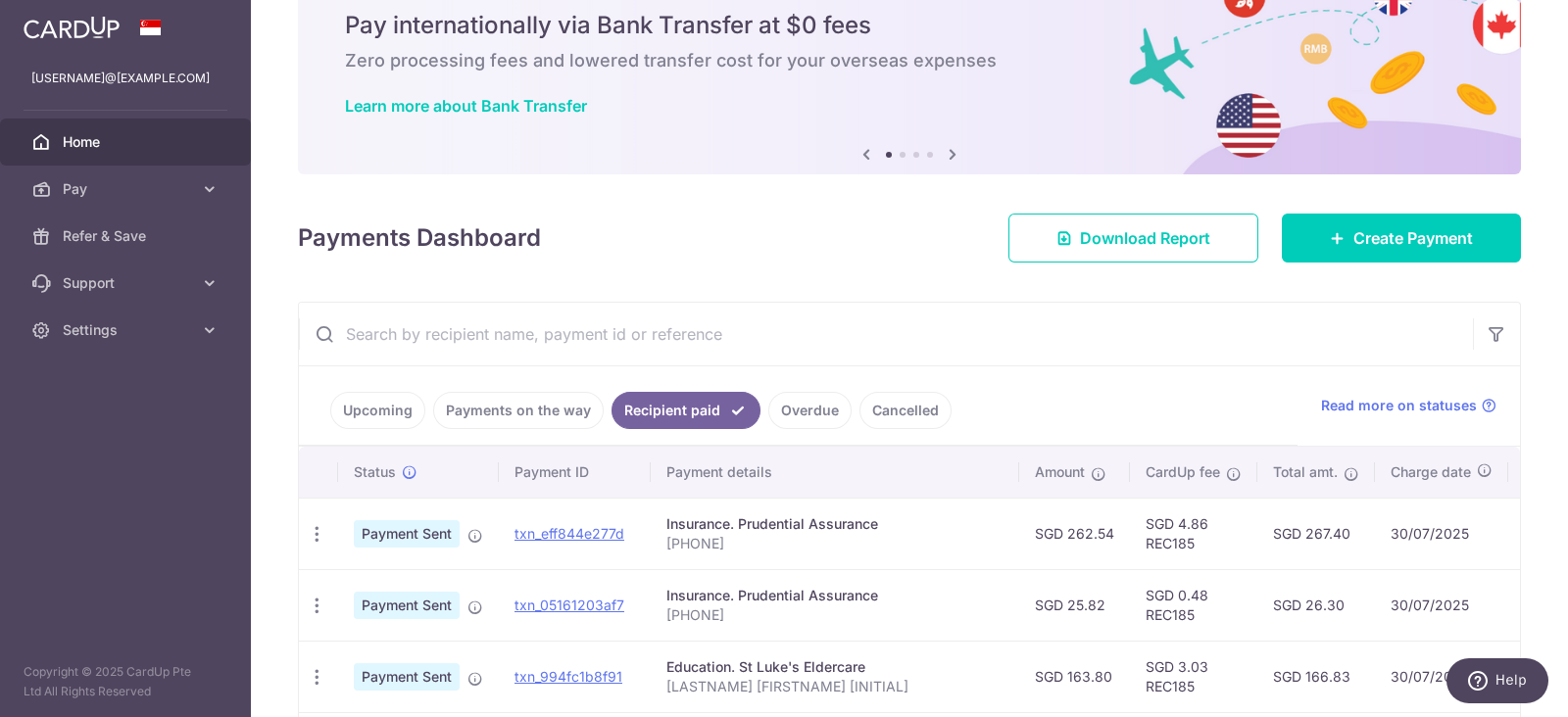 scroll, scrollTop: 414, scrollLeft: 0, axis: vertical 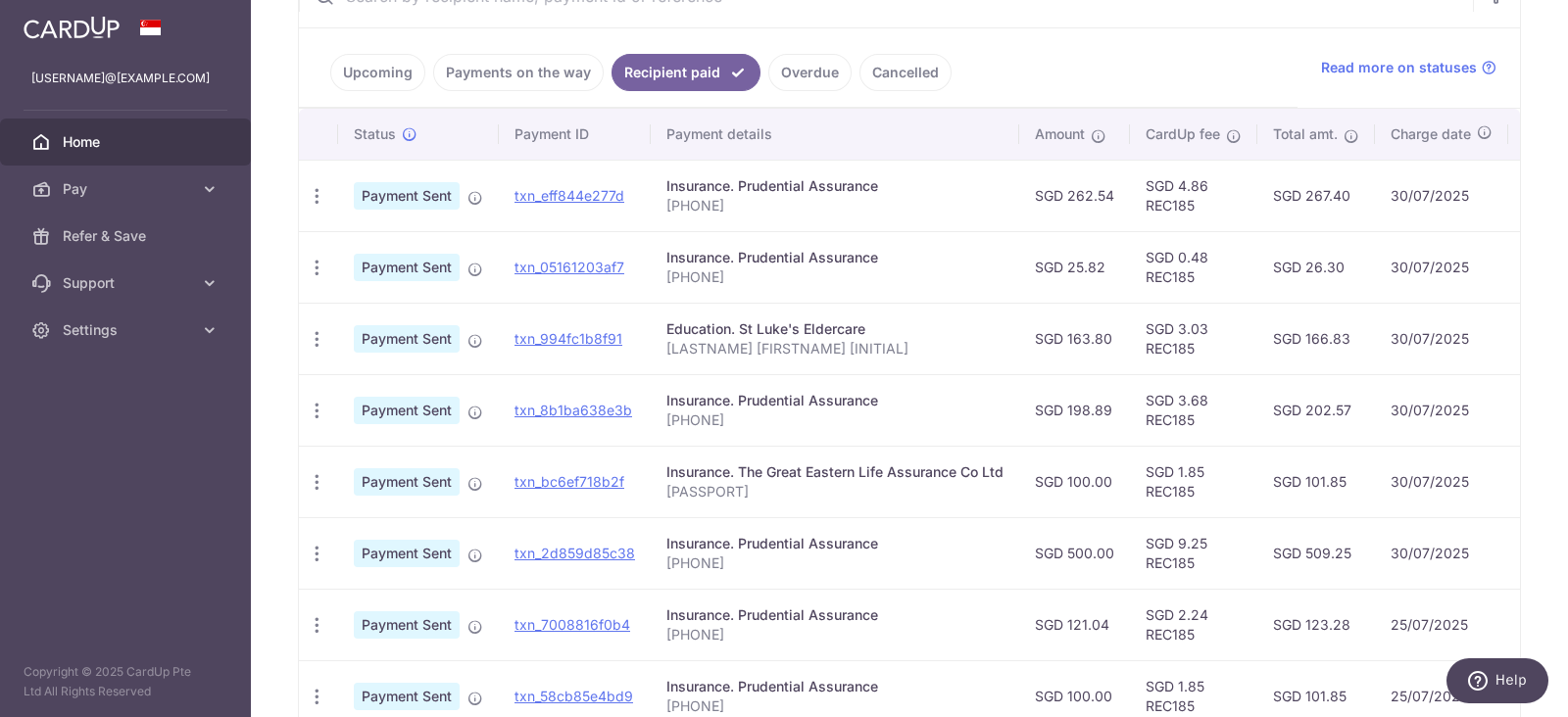 click on "Overdue" at bounding box center [809, 72] 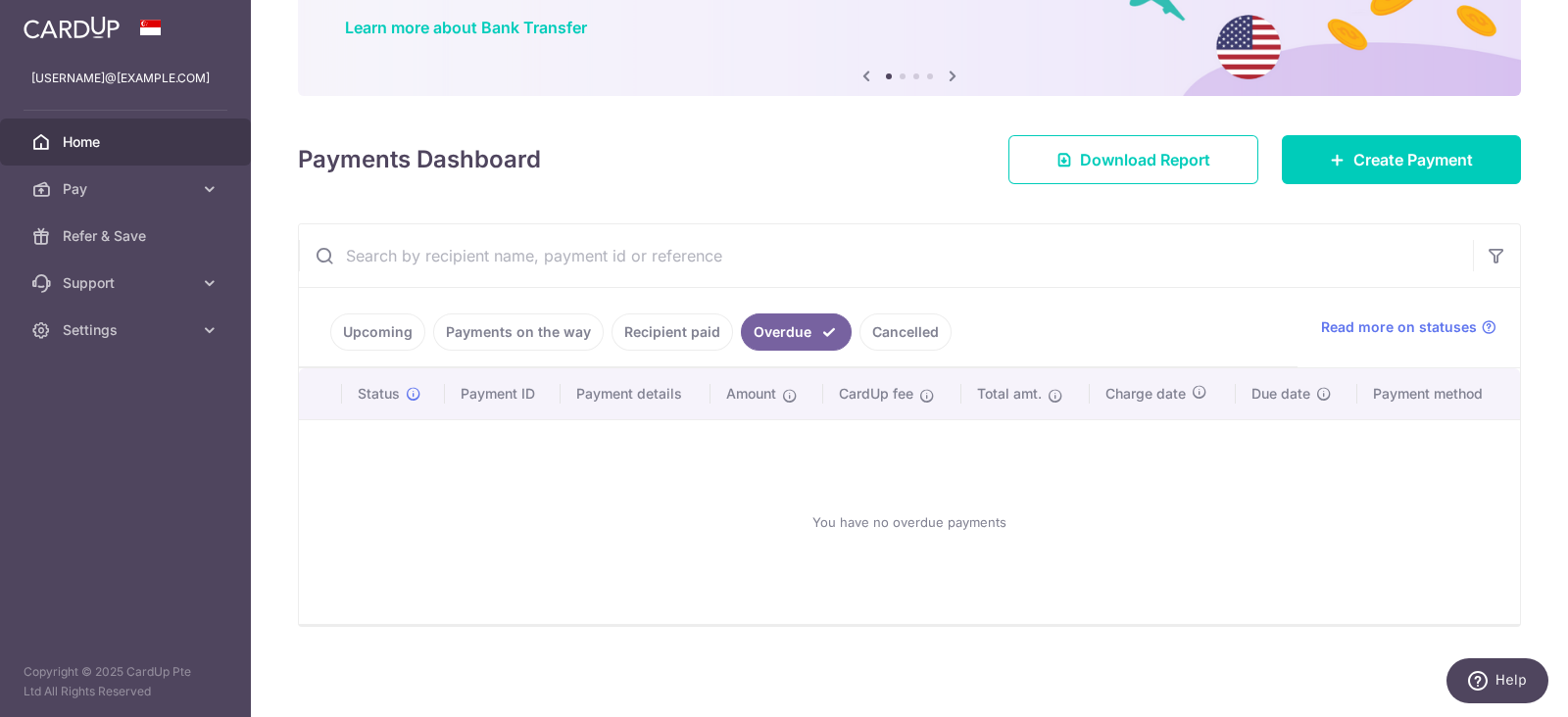 click on "Recipient paid" at bounding box center (672, 332) 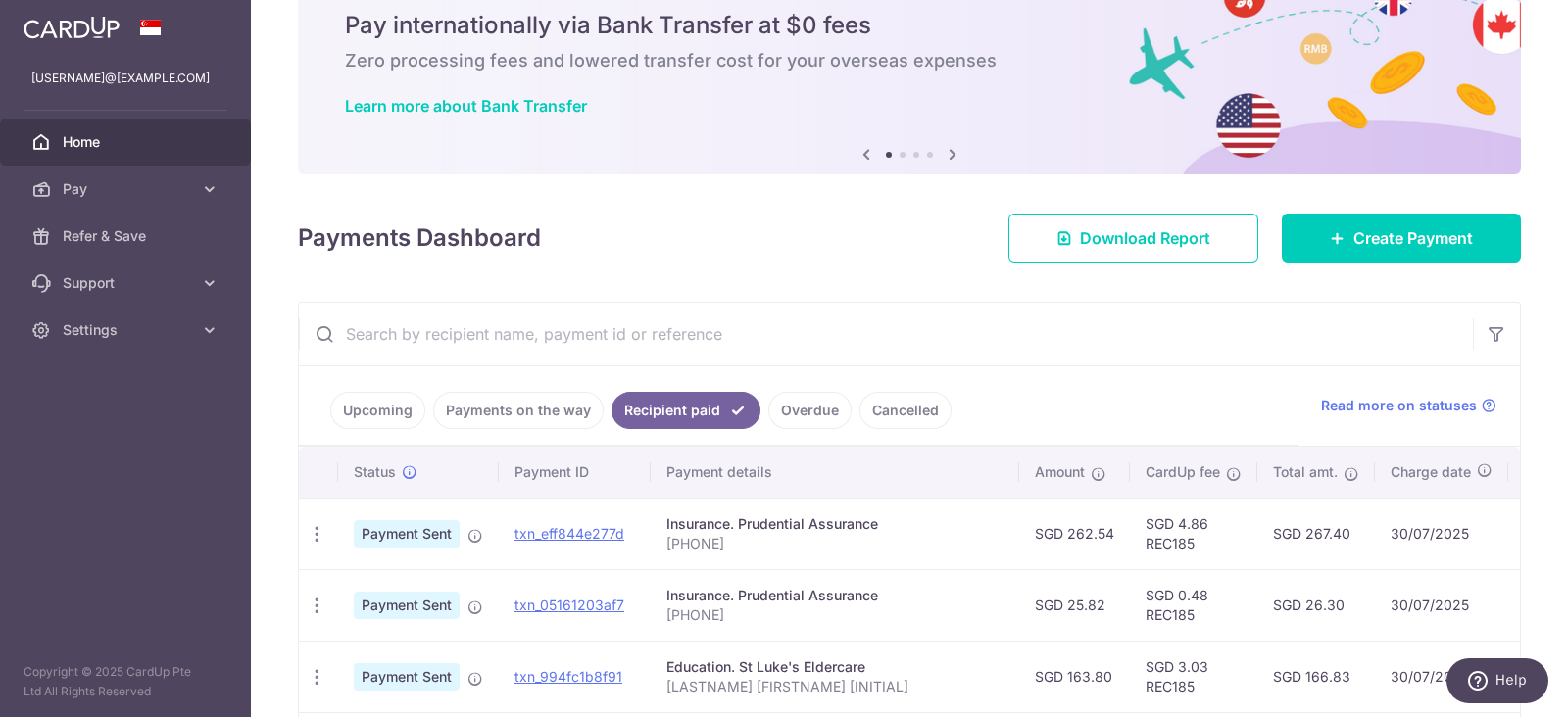 scroll, scrollTop: 414, scrollLeft: 0, axis: vertical 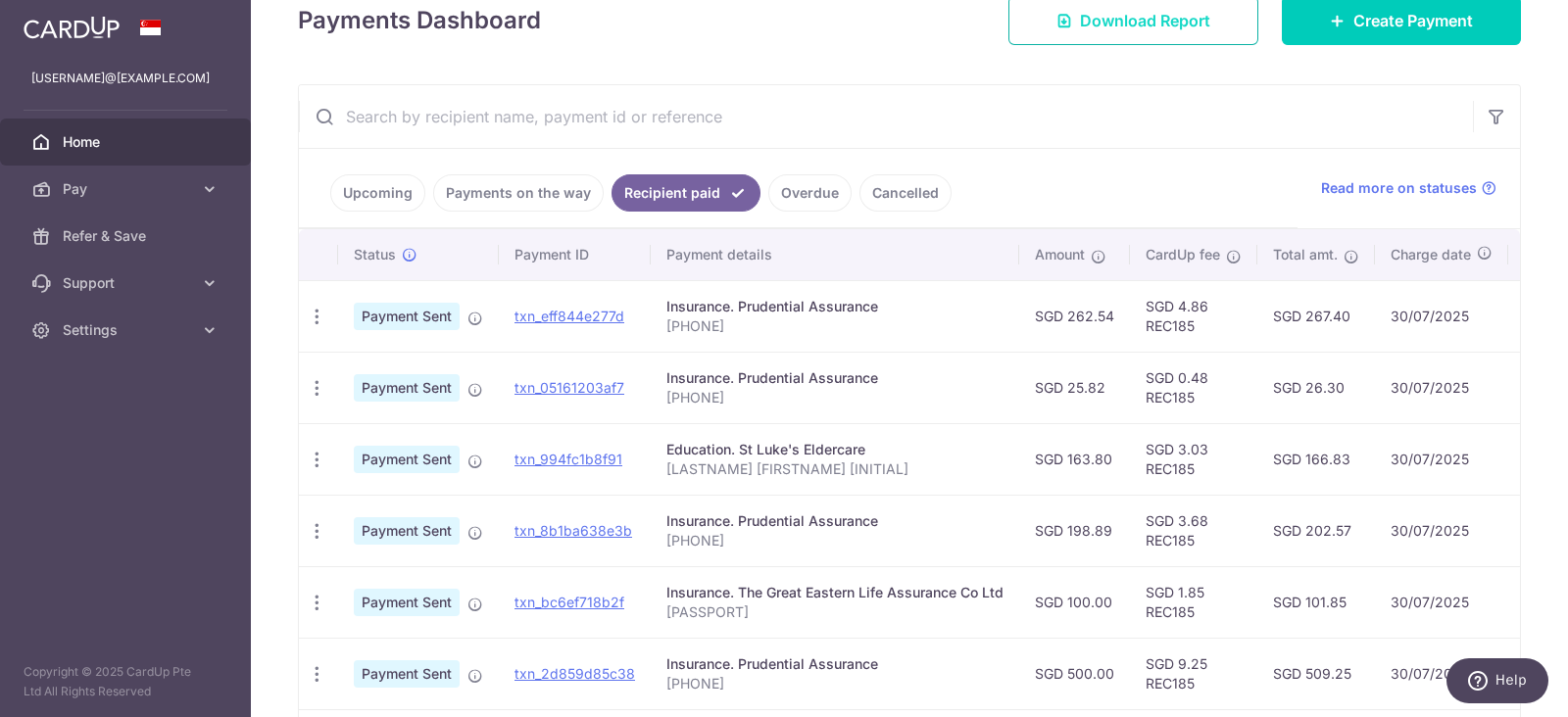 click on "Download Report" at bounding box center [1145, 21] 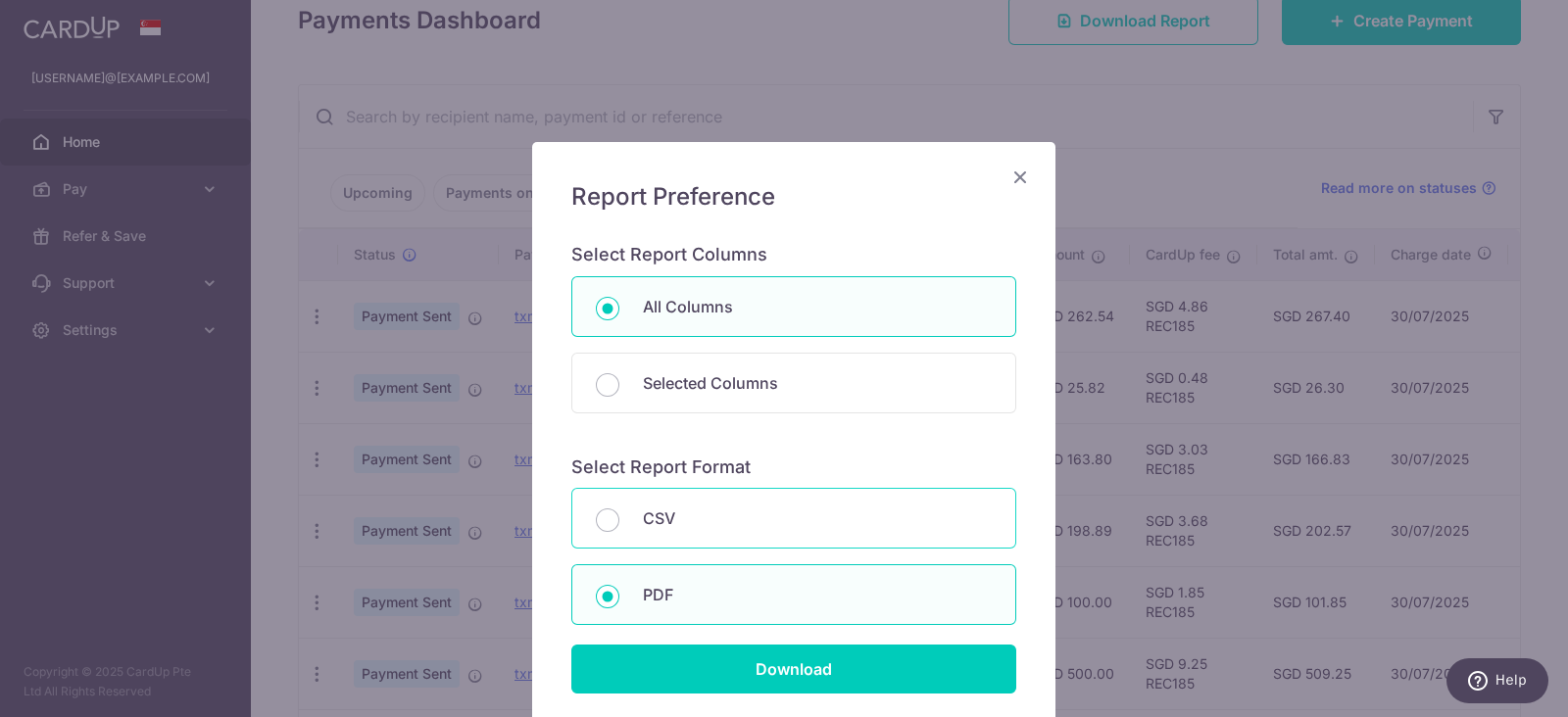 click on "CSV" at bounding box center (817, 518) 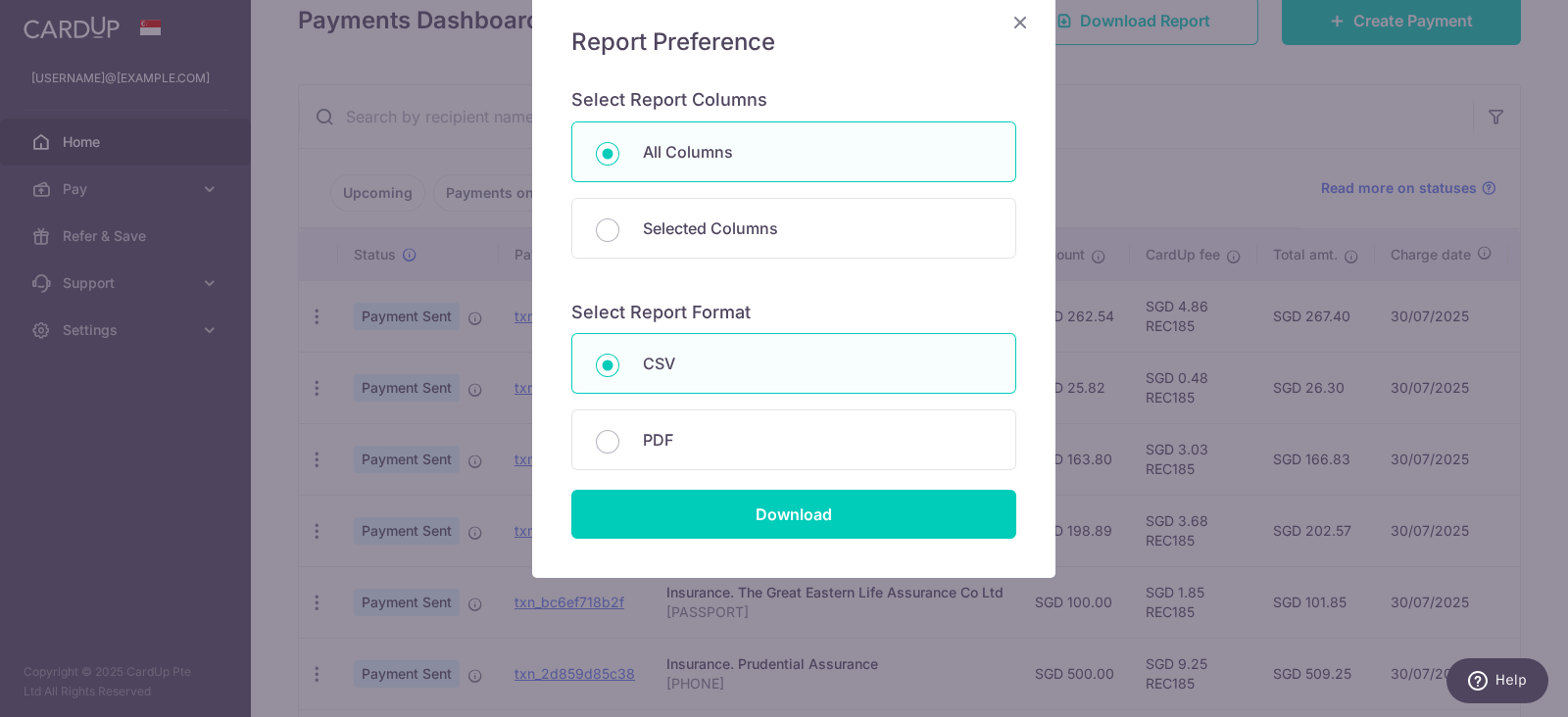 scroll, scrollTop: 156, scrollLeft: 0, axis: vertical 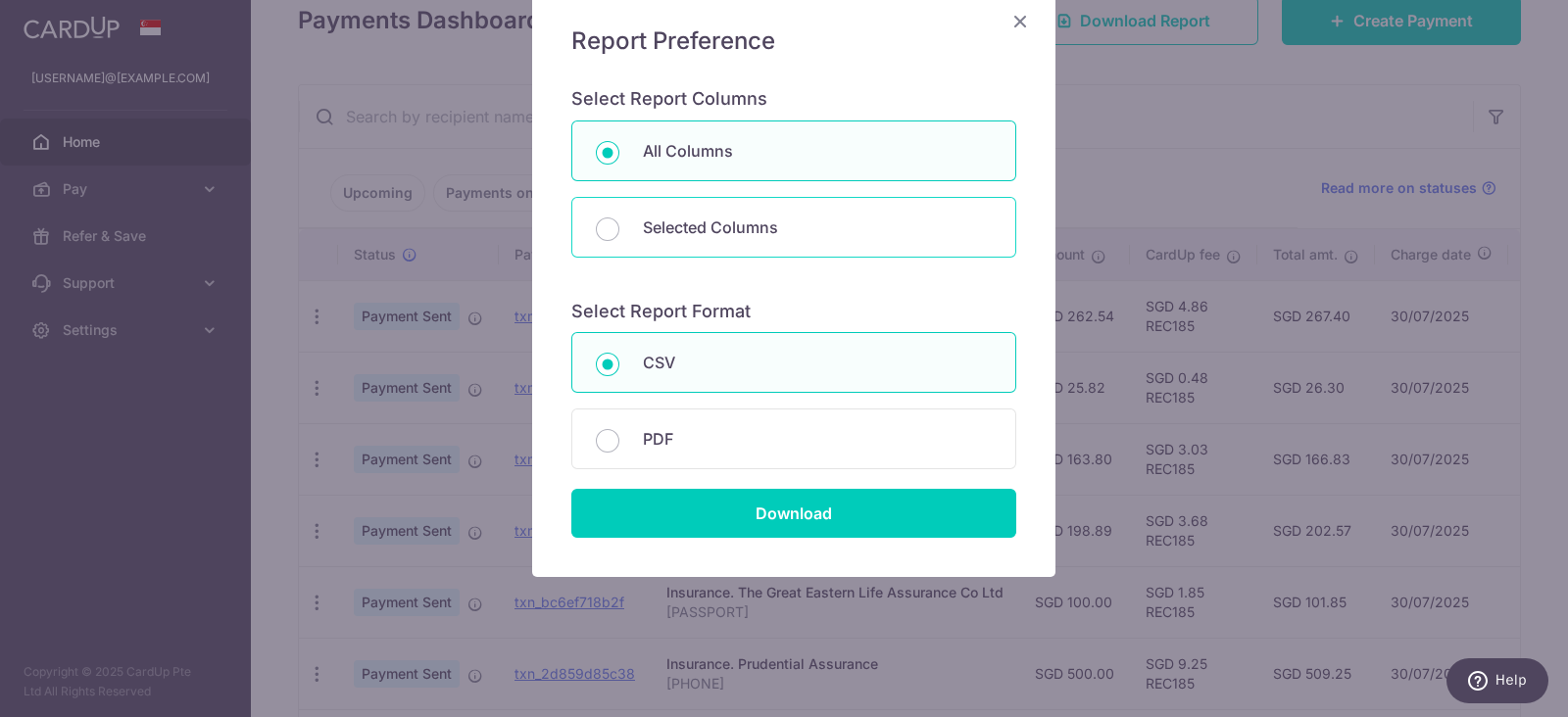 click on "Selected Columns" at bounding box center (794, 227) 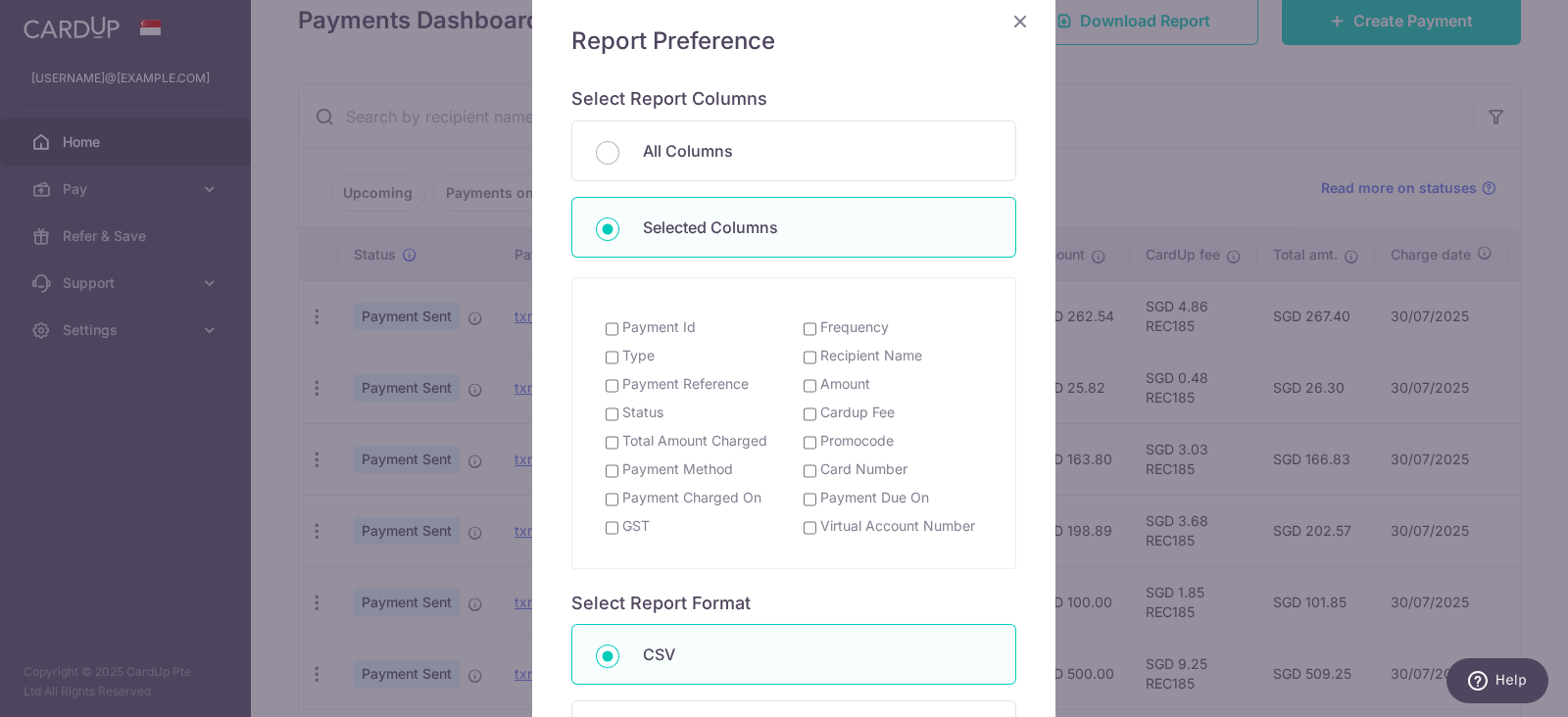 click on "Total Amount Charged" at bounding box center (612, 443) 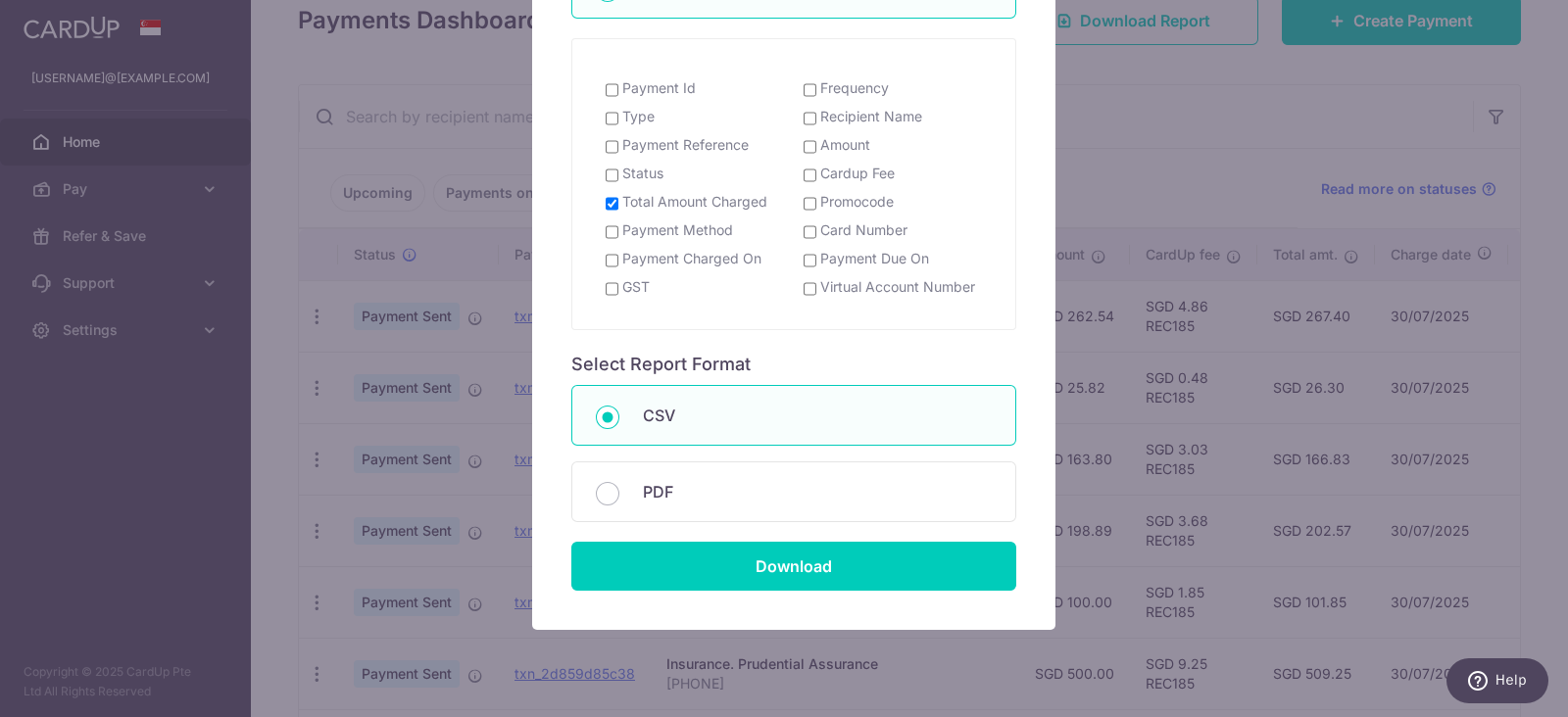 scroll, scrollTop: 431, scrollLeft: 0, axis: vertical 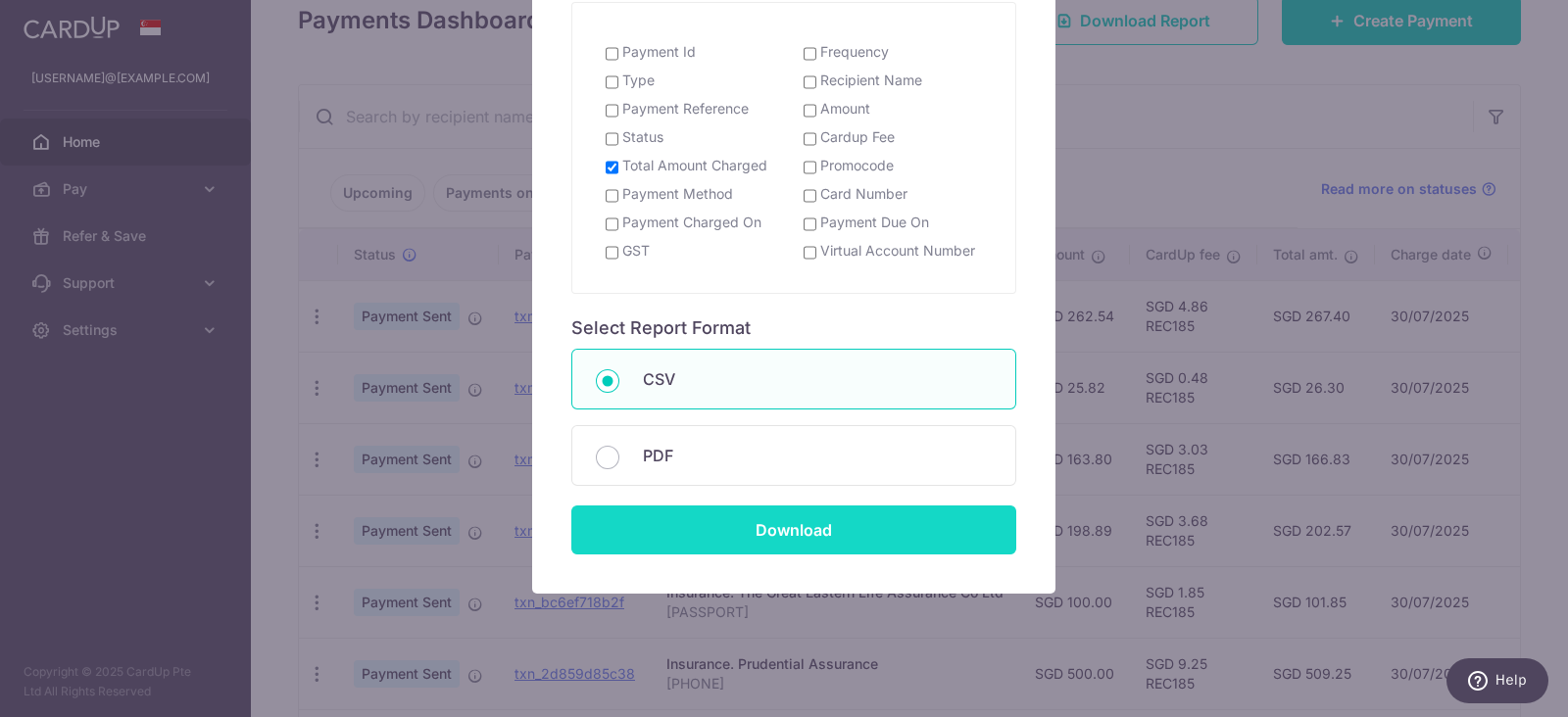 click on "Download" at bounding box center (794, 530) 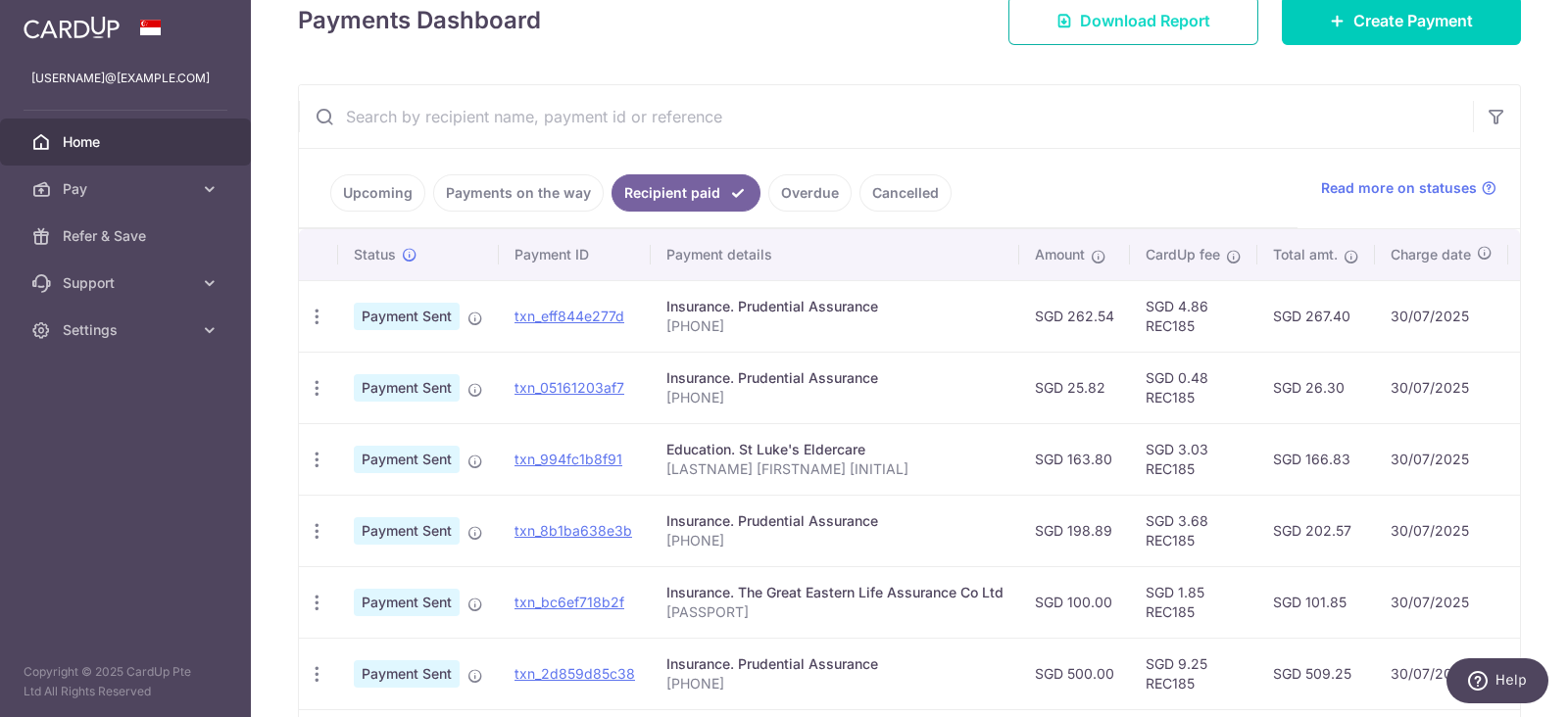 click on "Download Report" at bounding box center (1145, 21) 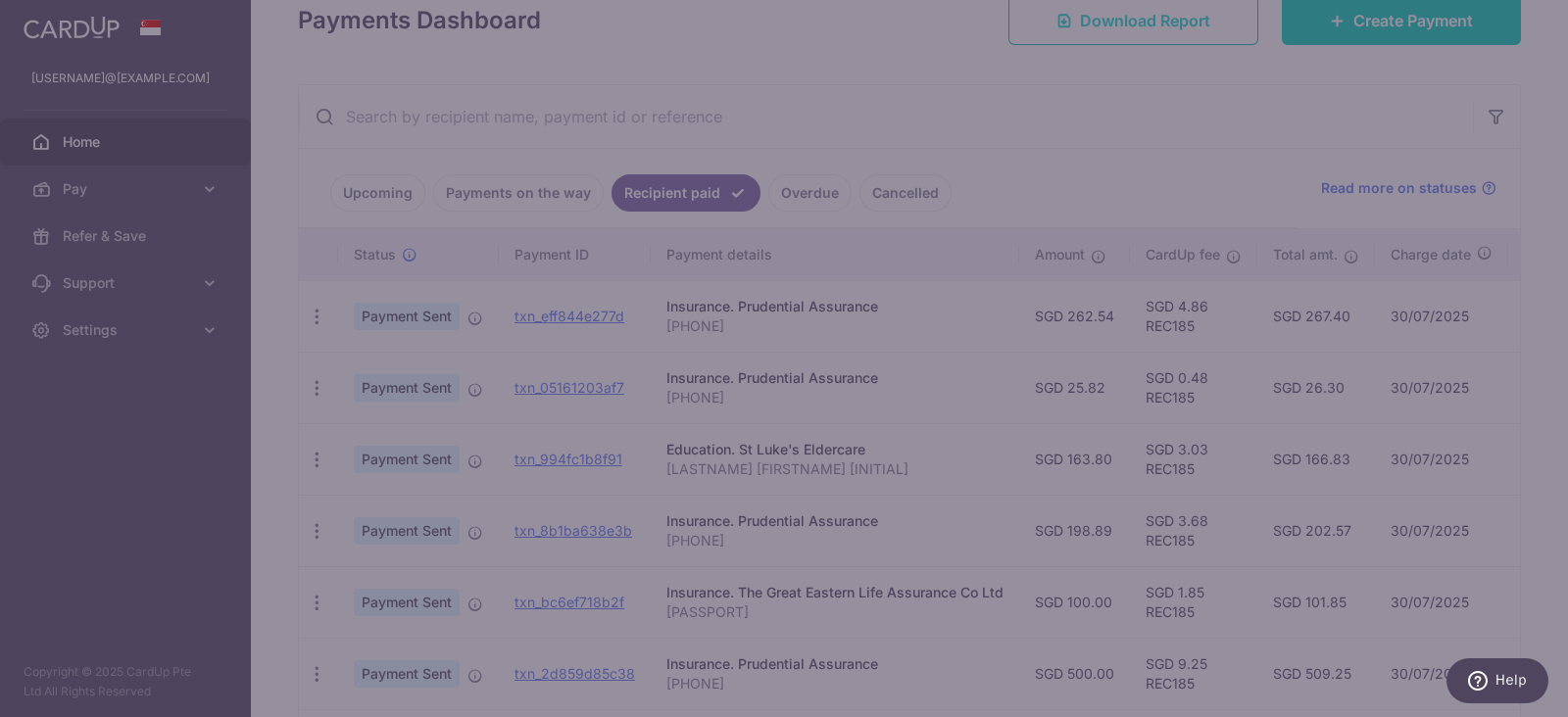 scroll, scrollTop: 0, scrollLeft: 0, axis: both 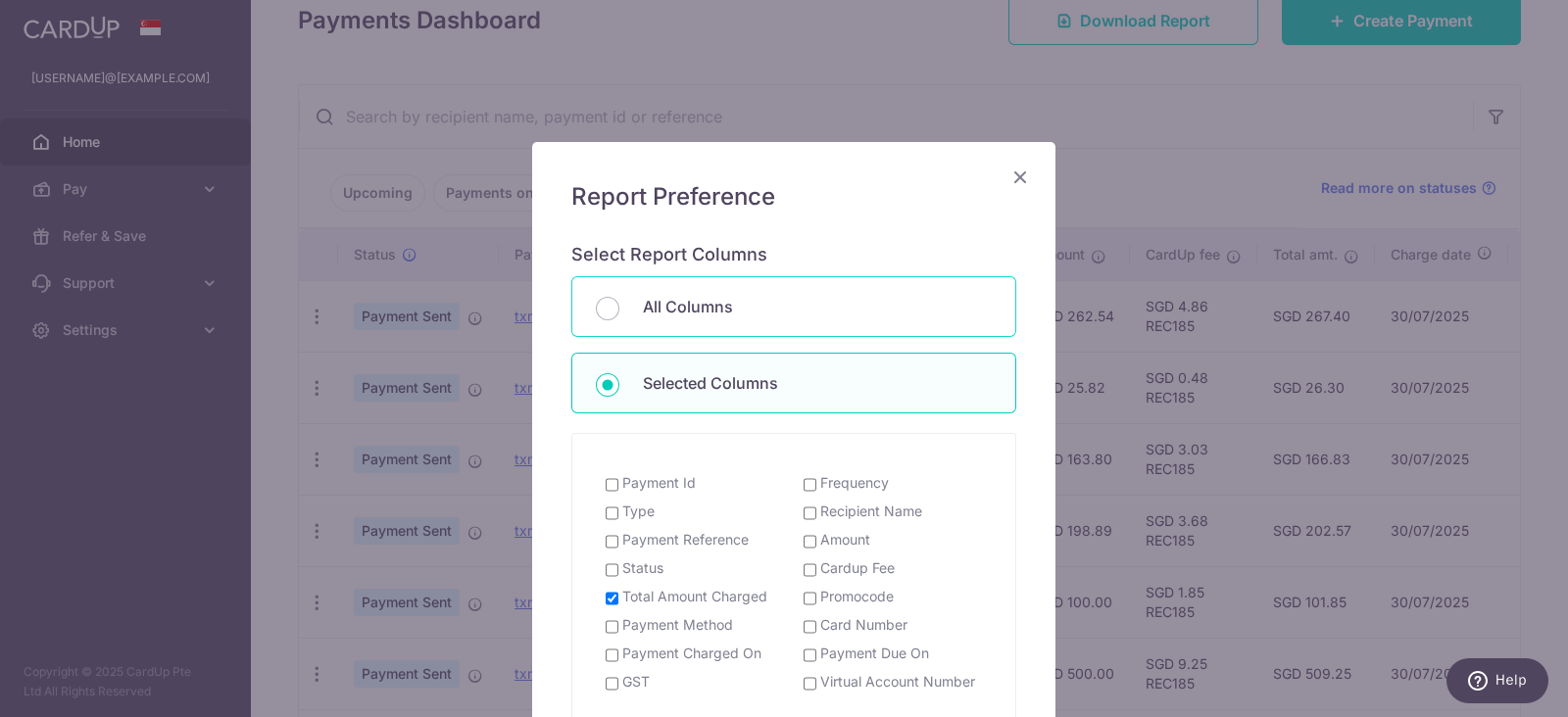 click on "All Columns" at bounding box center [794, 307] 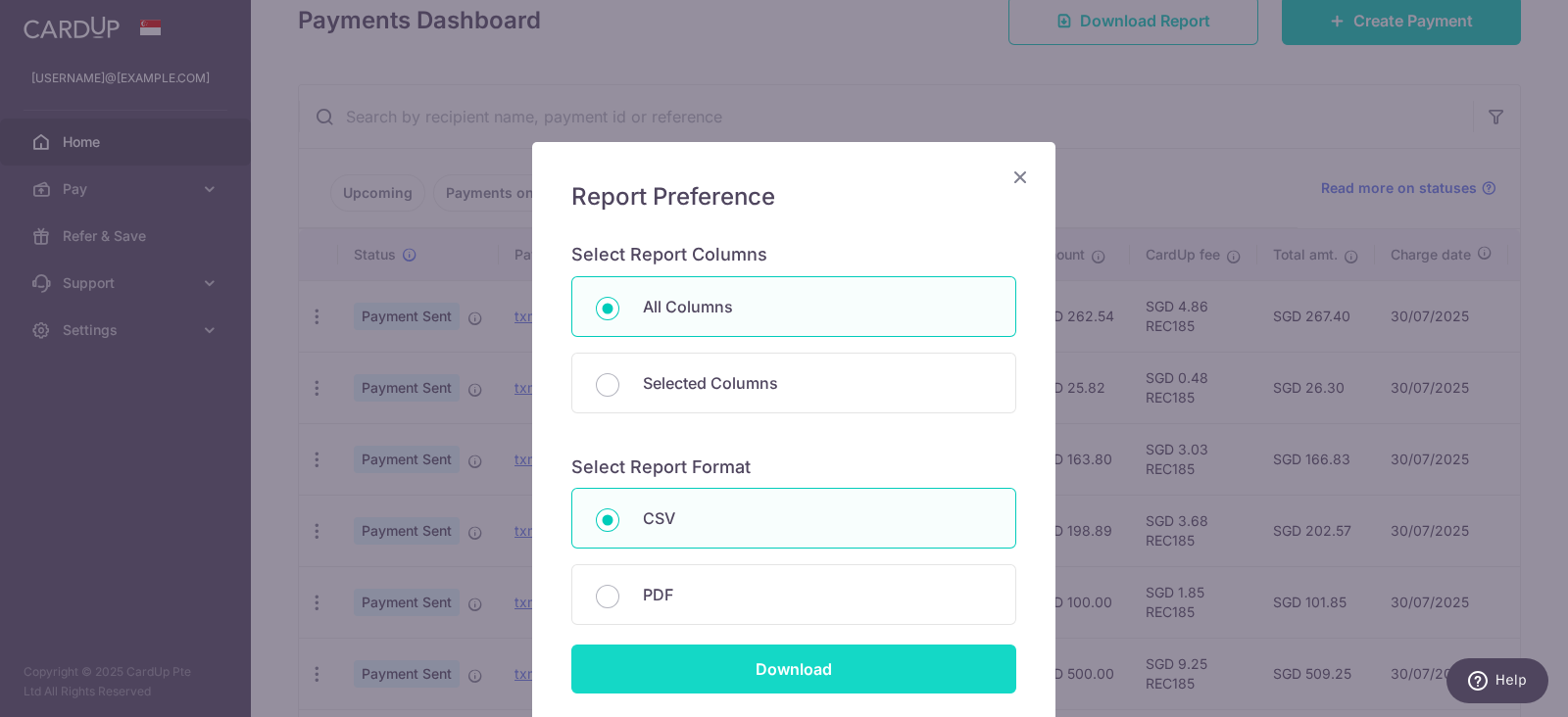 click on "Download" at bounding box center (794, 669) 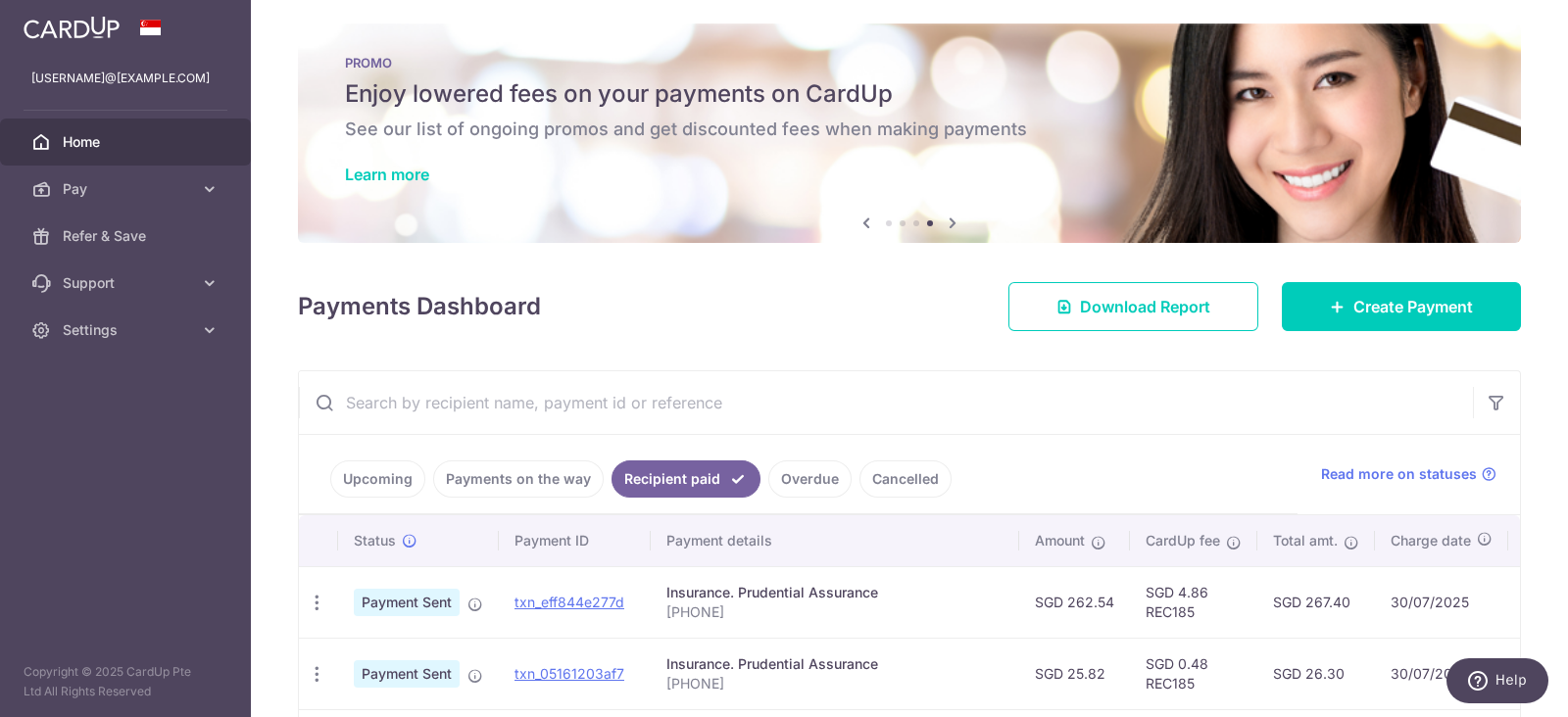 scroll, scrollTop: 0, scrollLeft: 0, axis: both 